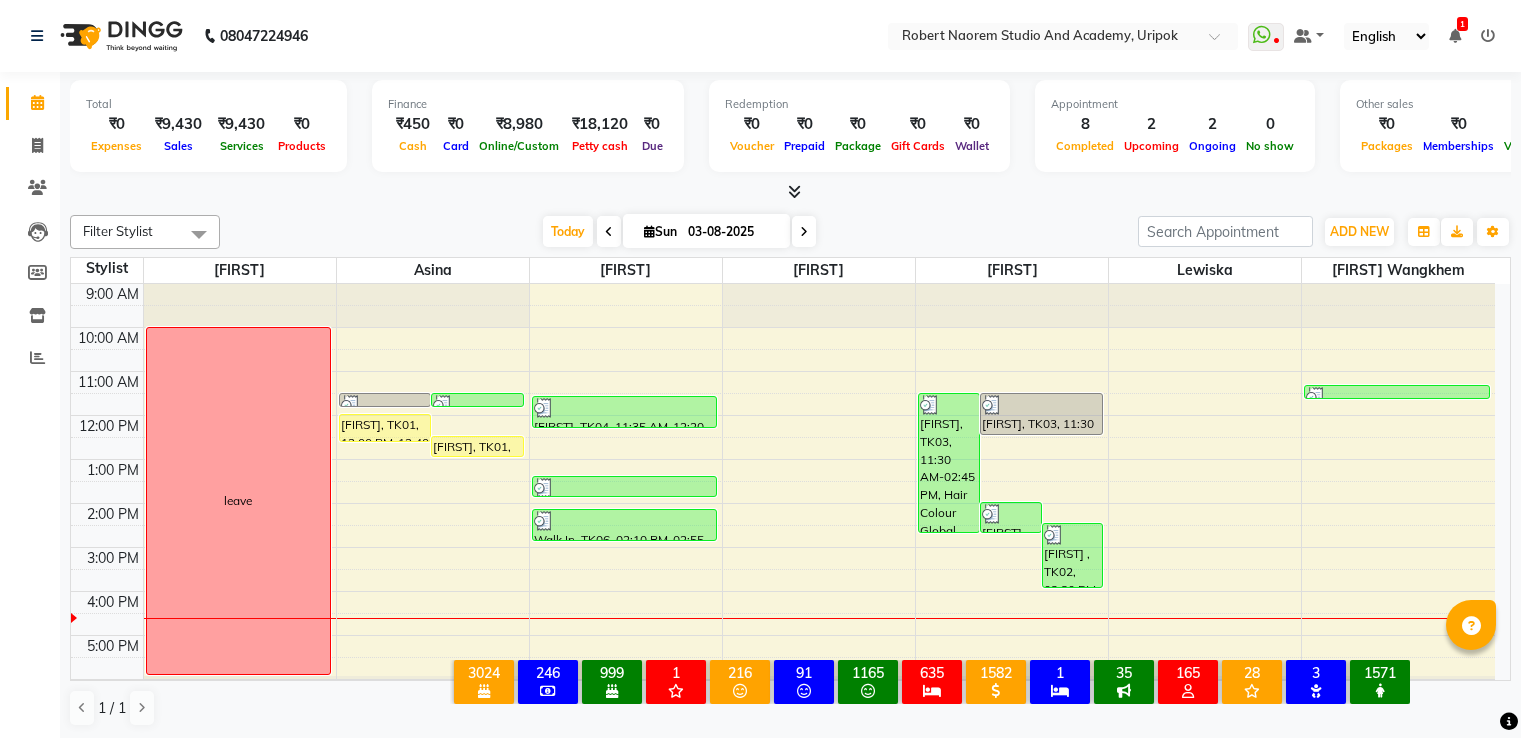 scroll, scrollTop: 0, scrollLeft: 0, axis: both 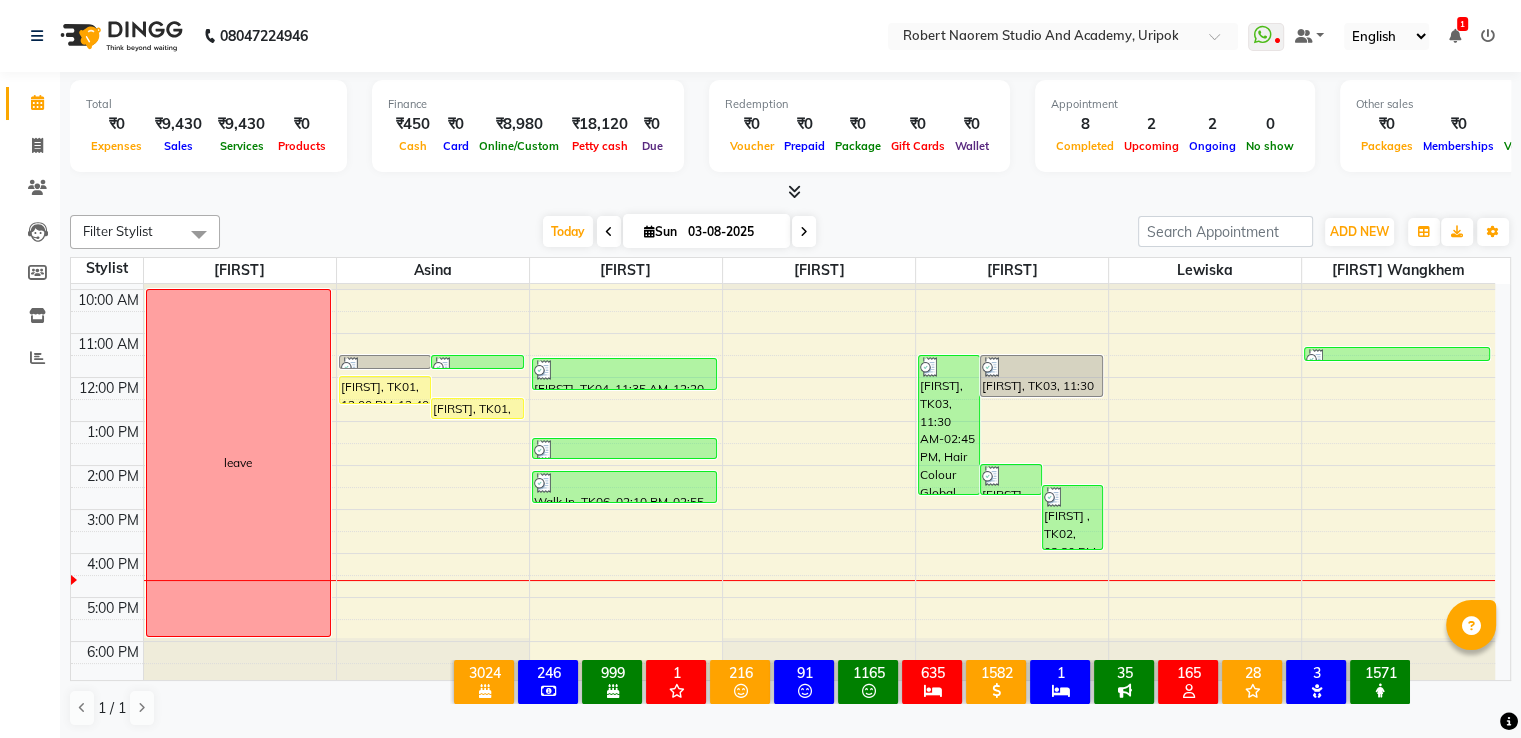 click on "1" at bounding box center [1462, 24] 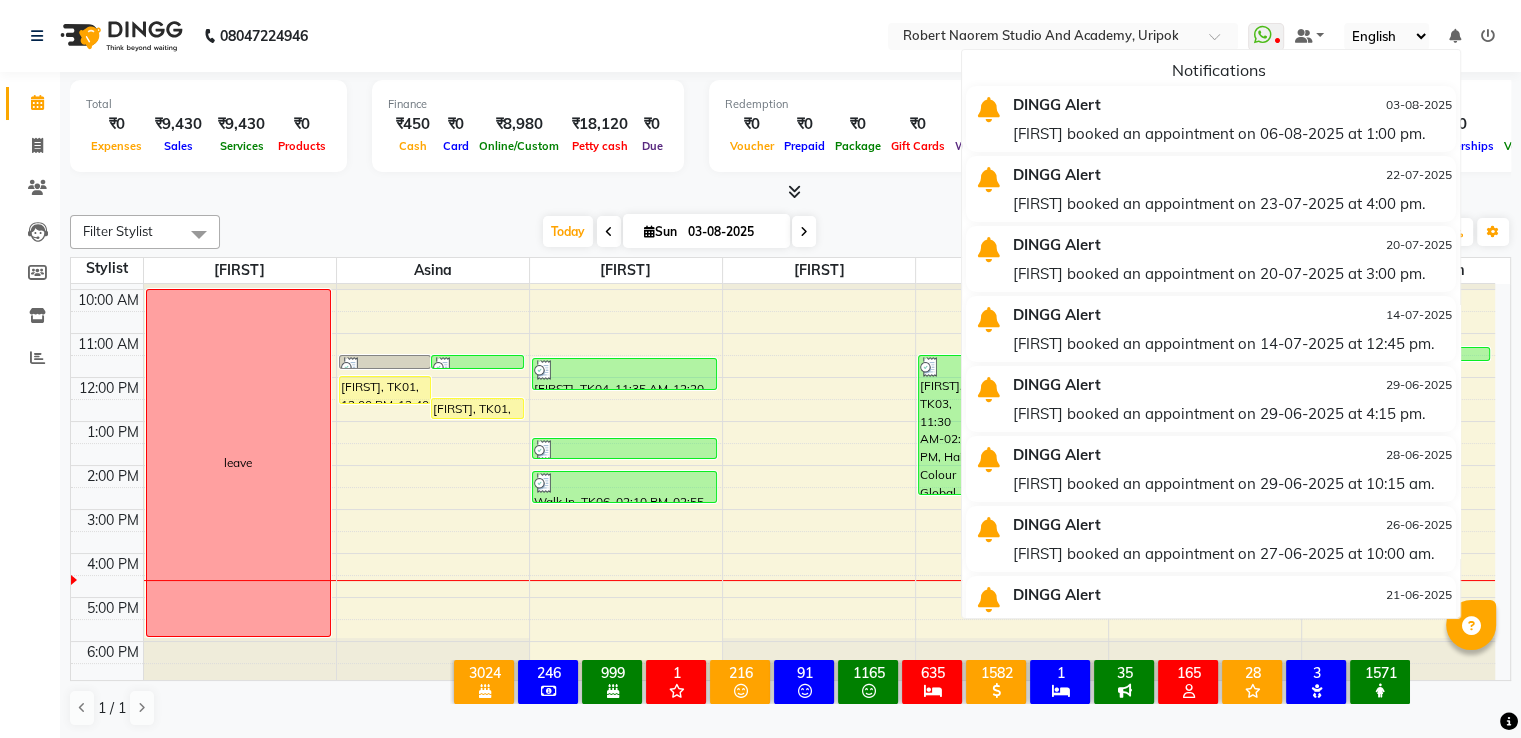 click on "[PHONE] Select Location × Robert Naorem Studio And Academy, Uripok WhatsApp Status ✕ Status: Disconnected Most Recent Message: 02-08-2025 04:58 PM Recent Service Activity: 02-08-2025 05:00 PM [PHONE] Whatsapp Settings Default Panel My Panel English ENGLISH Español العربية मराठी हिंदी ગુજરાતી தமிழ் 中文 Notifications DINGG Alert 03-08-2025 [FIRST] booked an appointment on 1:00 pm. DINGG Alert 22-07-2025 [FIRST] booked an appointment on 4:00 pm. DINGG Alert 20-07-2025 [FIRST] booked an appointment on 3:00 pm. DINGG Alert 14-07-2025 [FIRST] booked an appointment on 12:45 pm. DINGG Alert 29-06-2025 [FIRST] booked an appointment on 4:15 pm. DINGG Alert 28-06-2025 [FIRST] booked an appointment on 10:15 am. DINGG Alert 26-06-2025 [FIRST] booked an appointment on 10:00 am. DINGG Alert 21-06-2025" 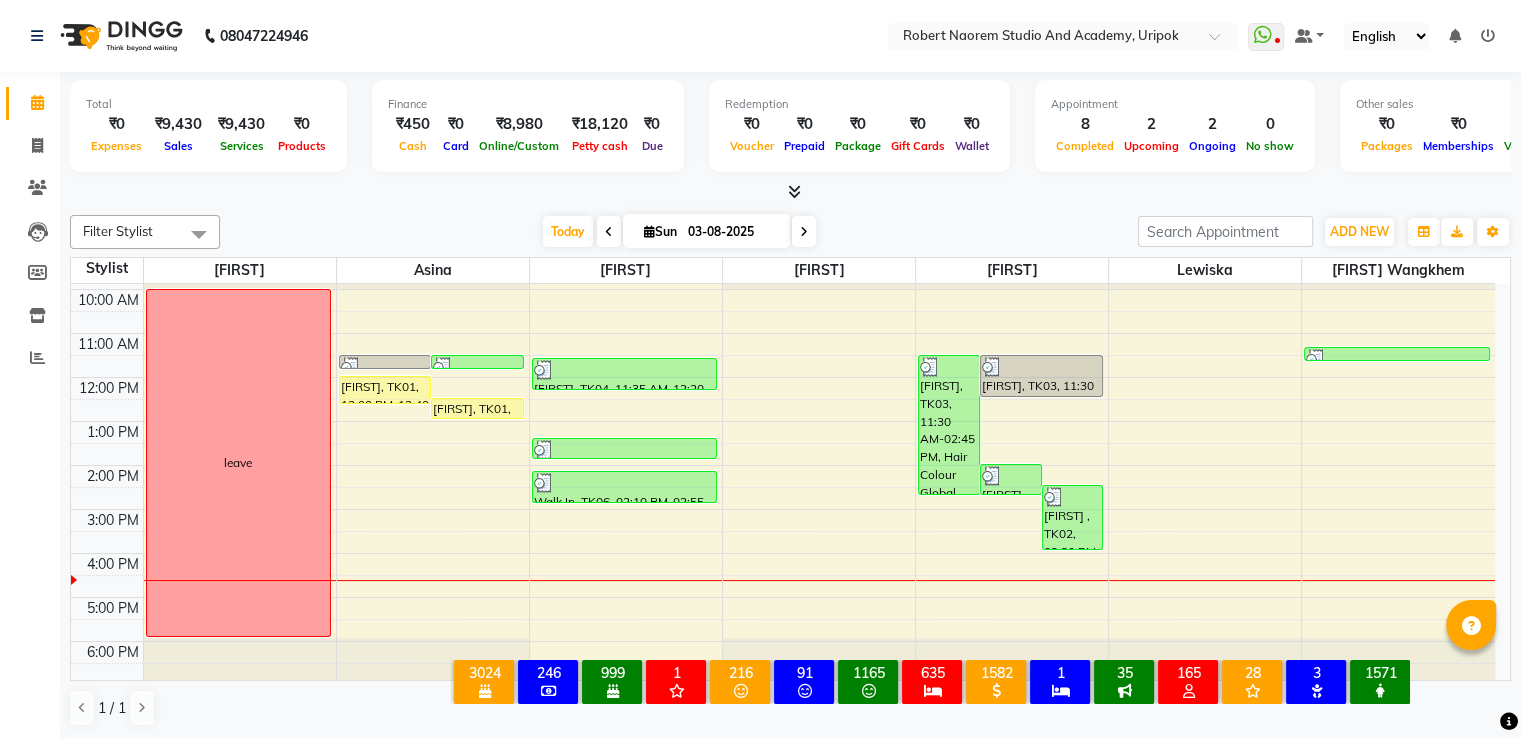 click on "Sun" at bounding box center [660, 231] 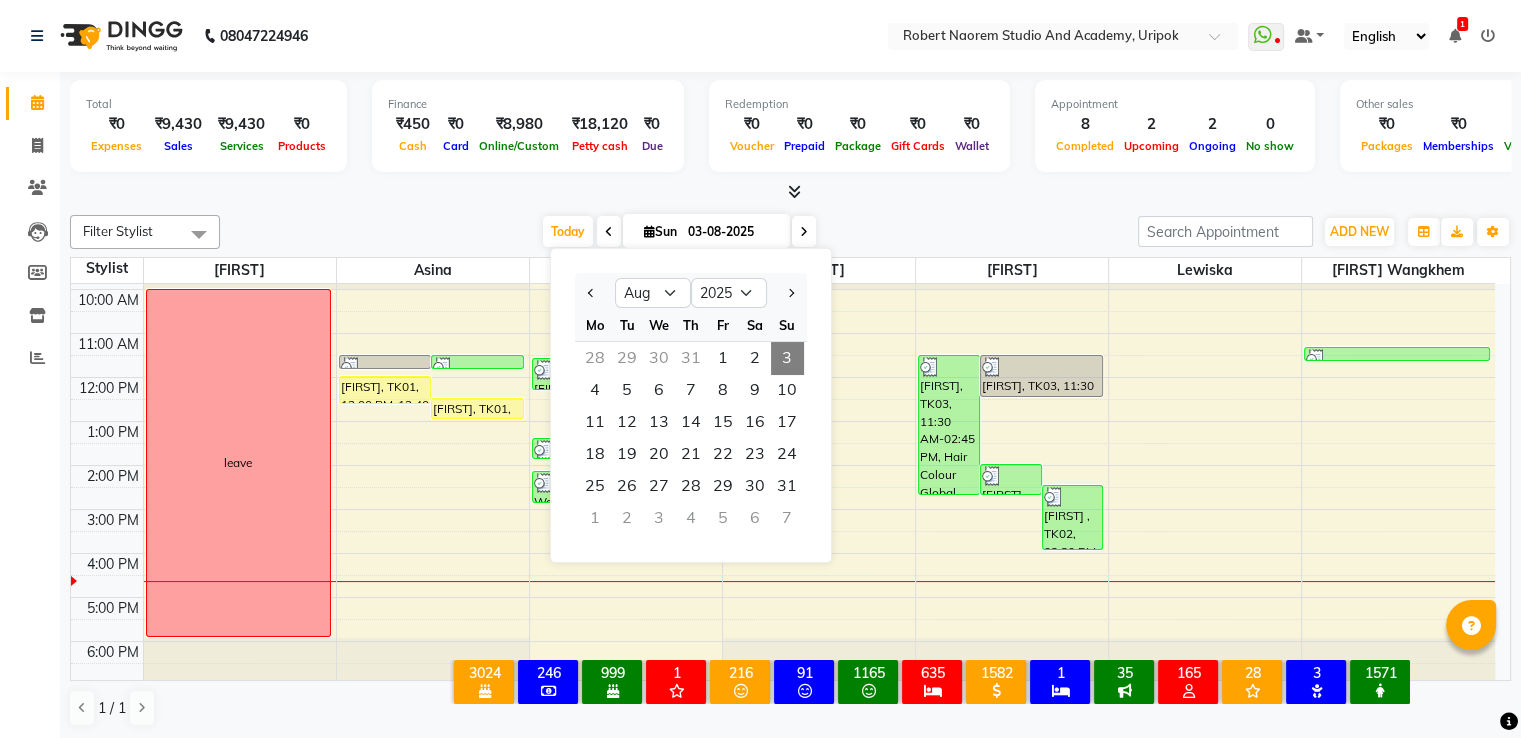 click on "1" at bounding box center [1462, 24] 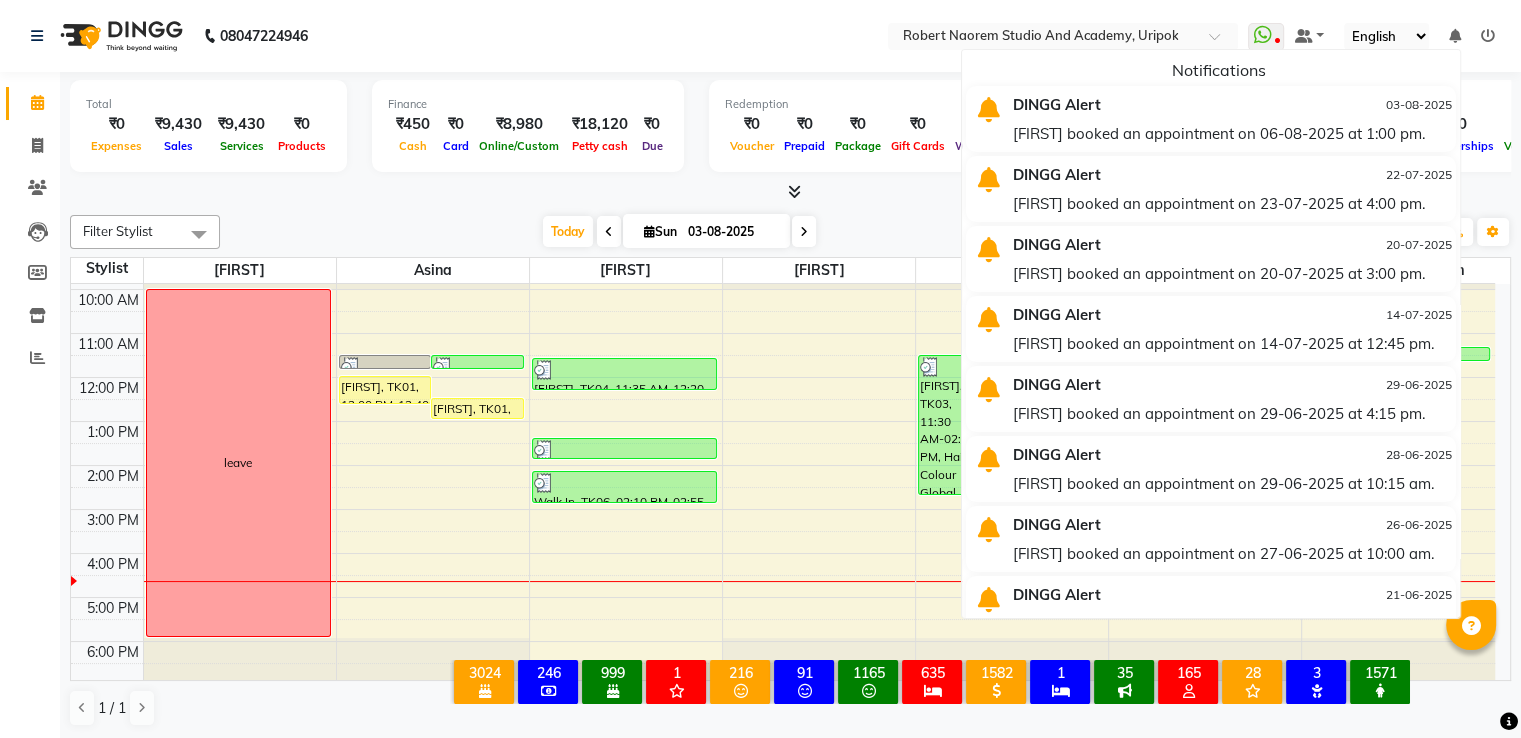 click on "[FIRST] booked an appointment on 06-08-2025 at 1:00 pm." at bounding box center [1232, 133] 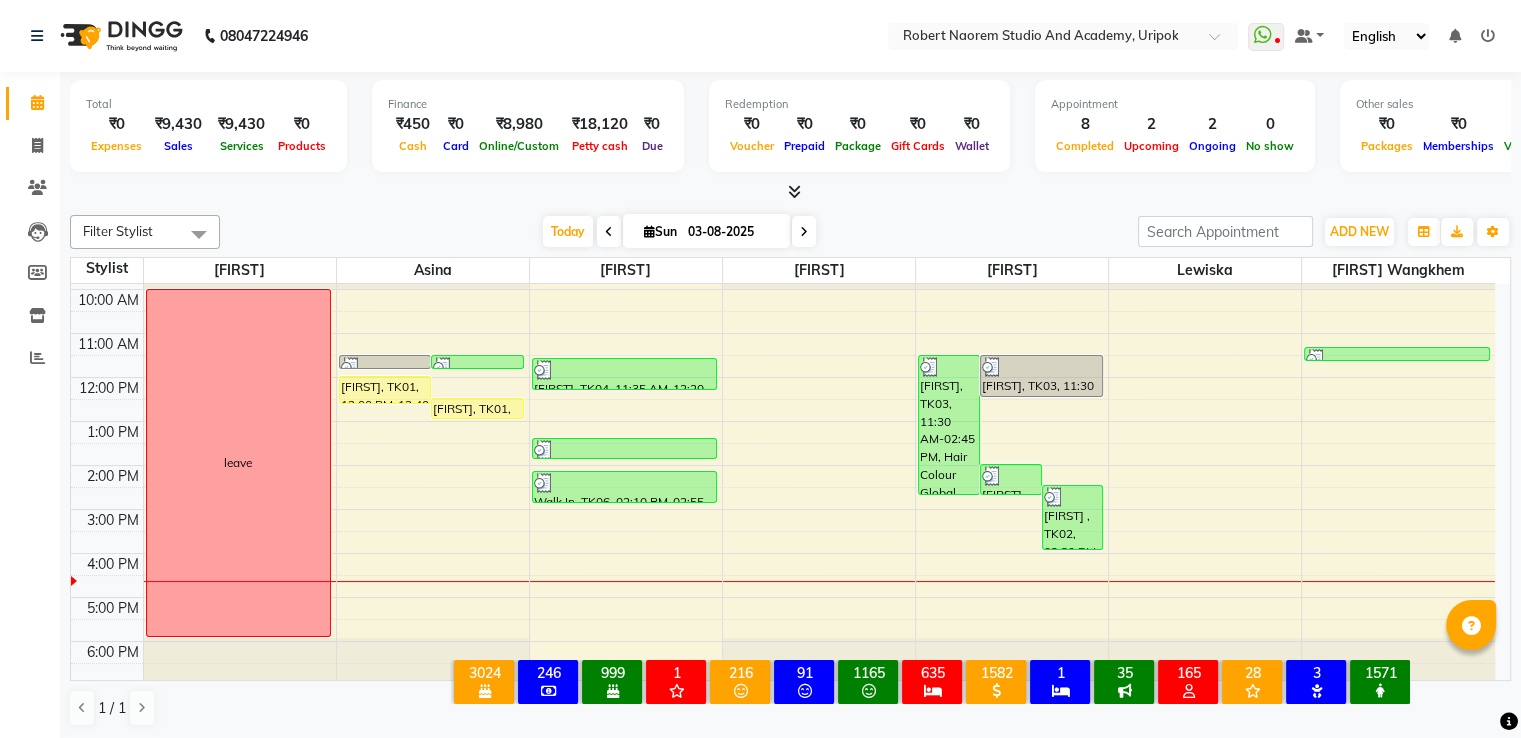 click on "03-08-2025" at bounding box center (732, 232) 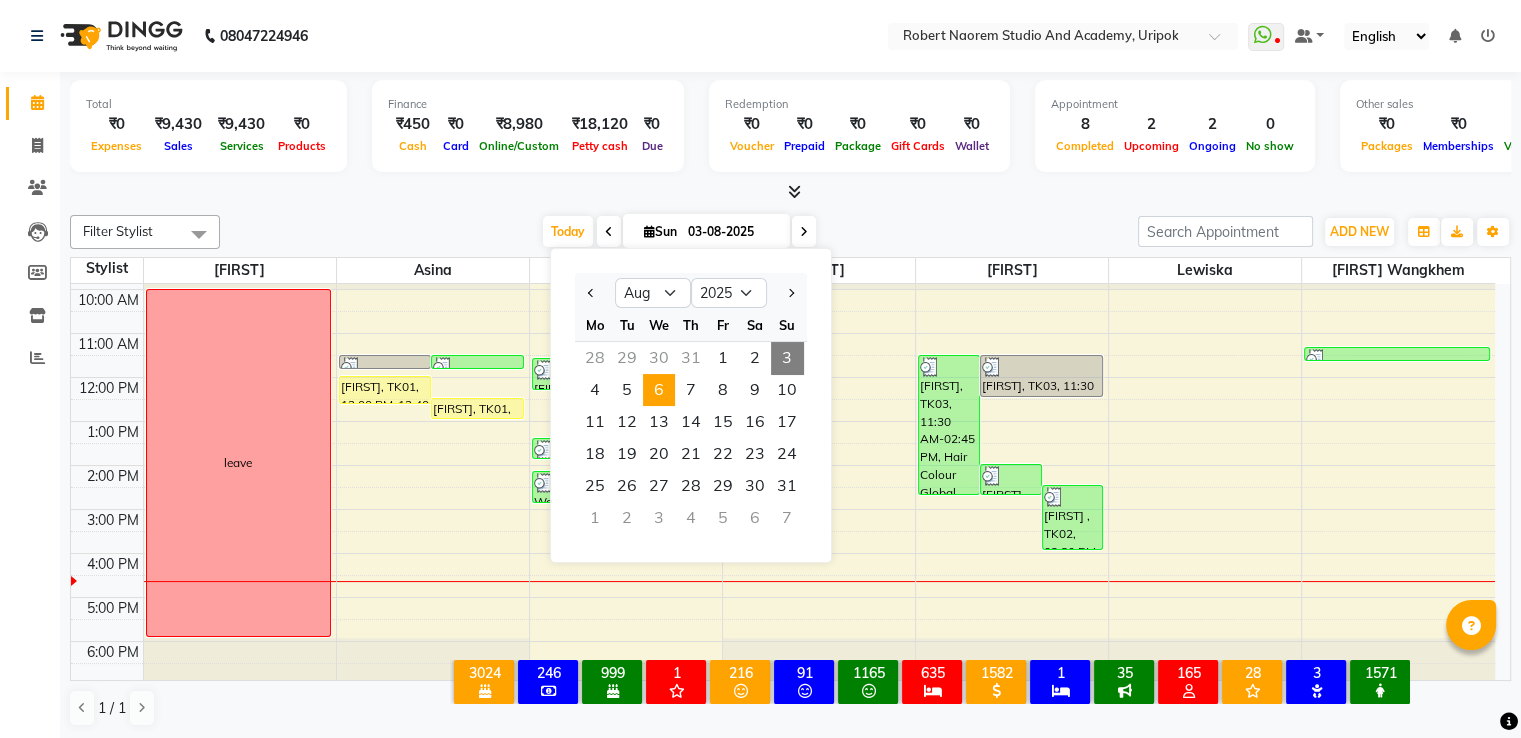 click on "6" at bounding box center [659, 390] 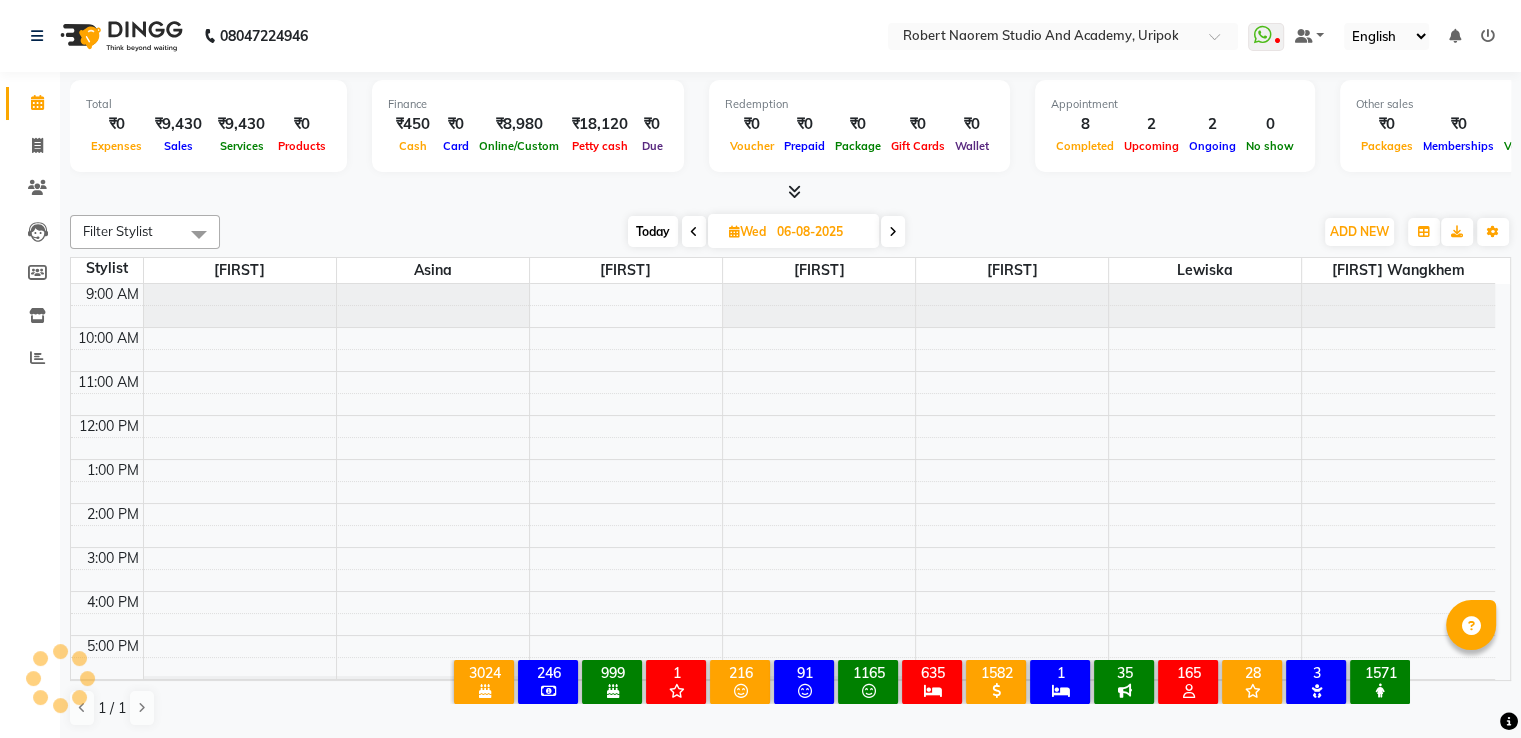scroll, scrollTop: 38, scrollLeft: 0, axis: vertical 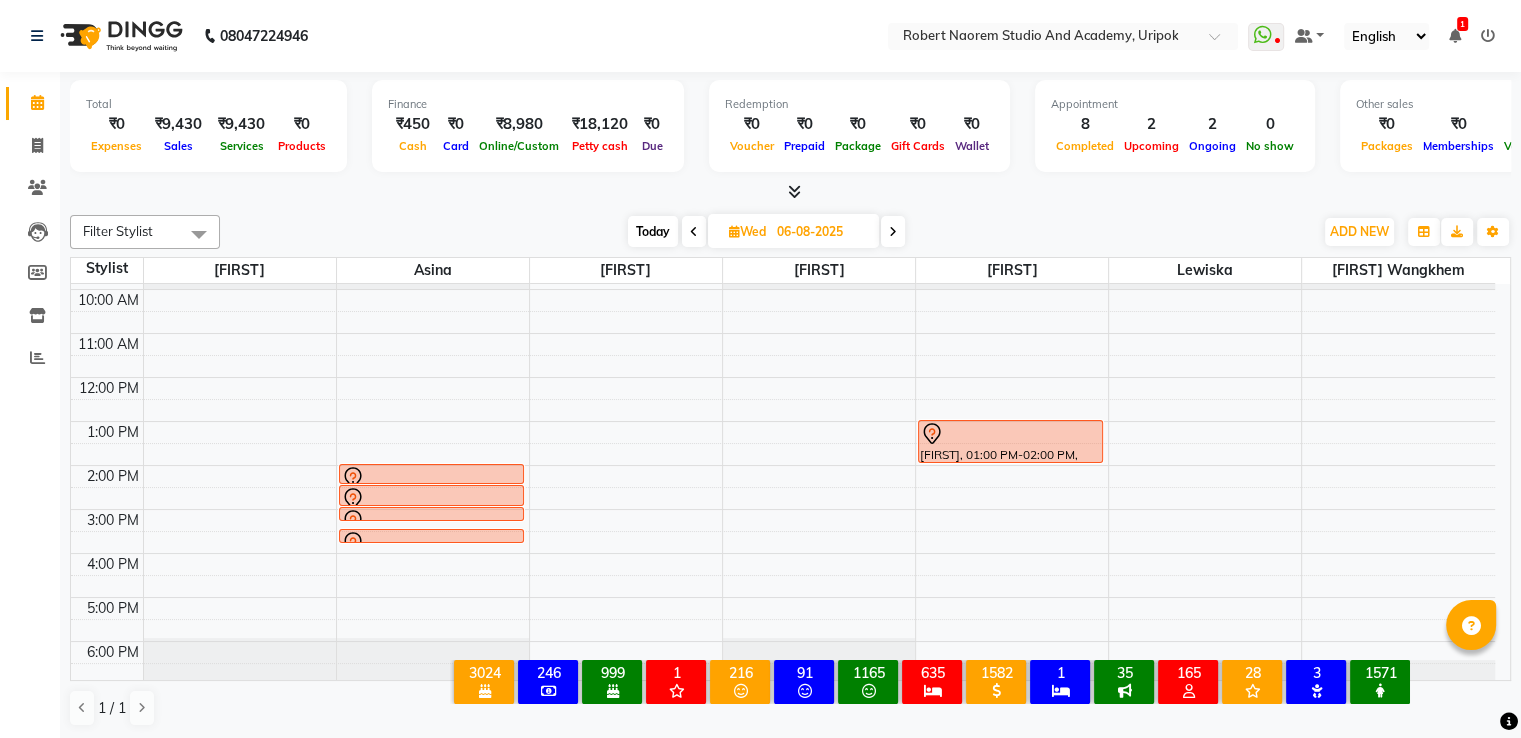 click at bounding box center (1455, 36) 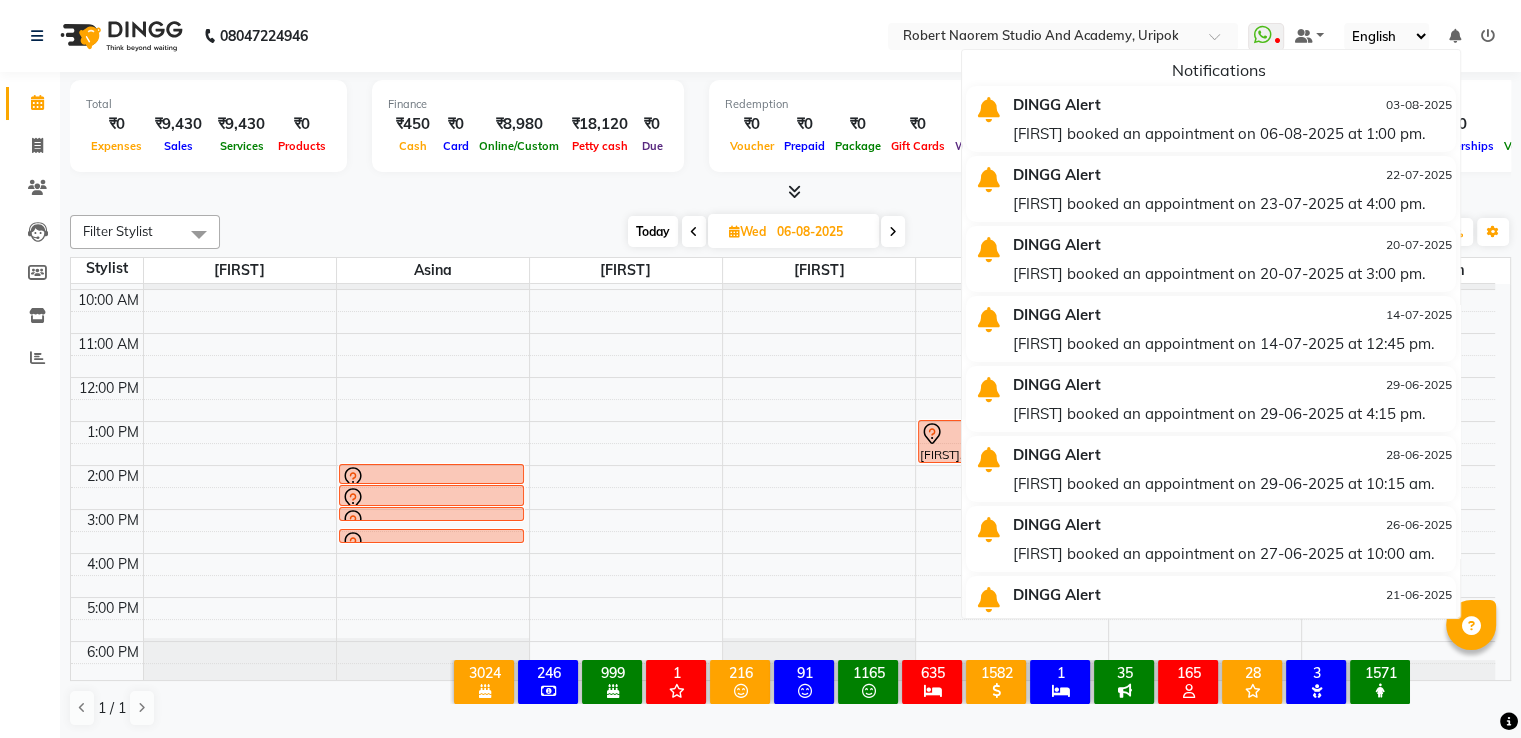 click at bounding box center [1455, 36] 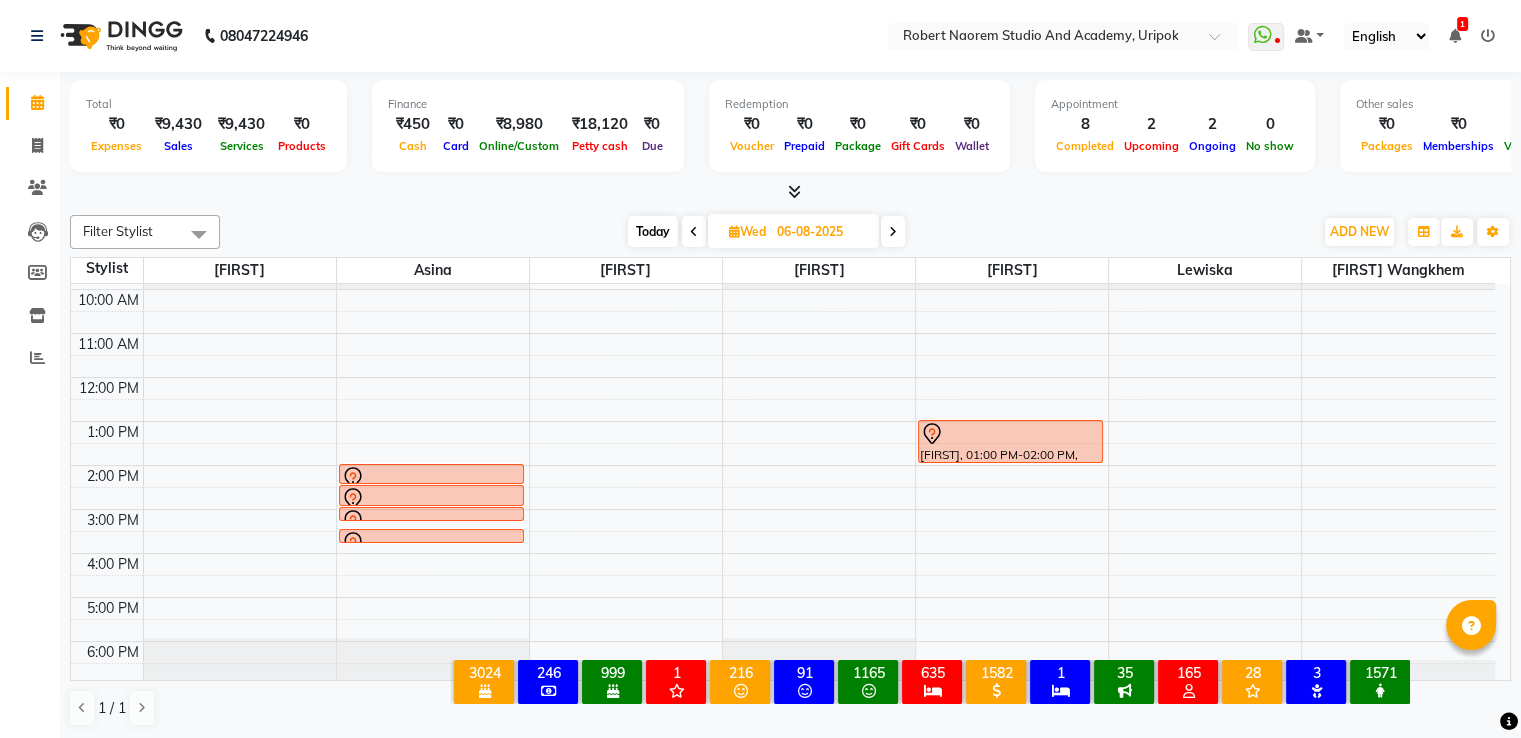 click at bounding box center [1455, 36] 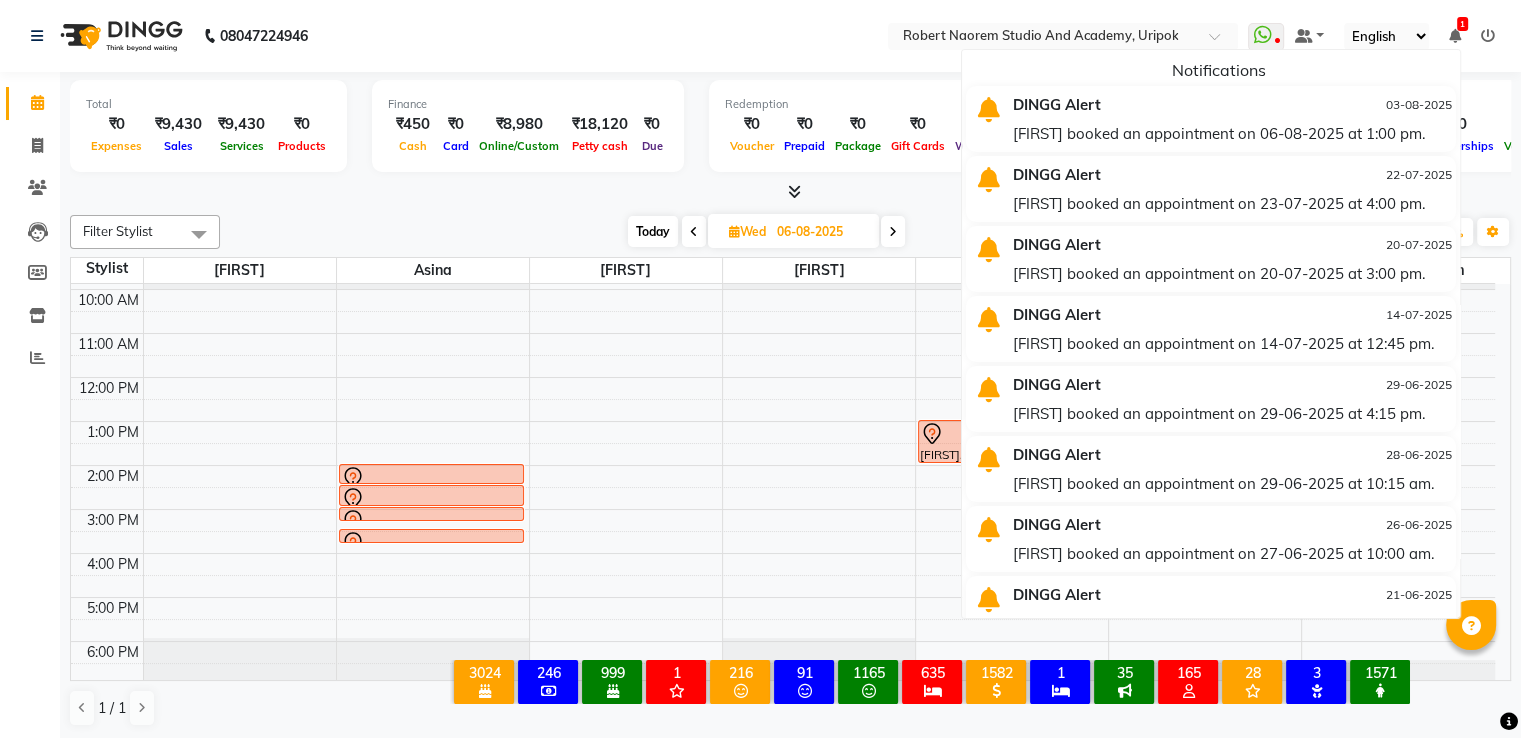 click on "[FIRST] booked an appointment on 06-08-2025 at 1:00 pm." at bounding box center [1232, 133] 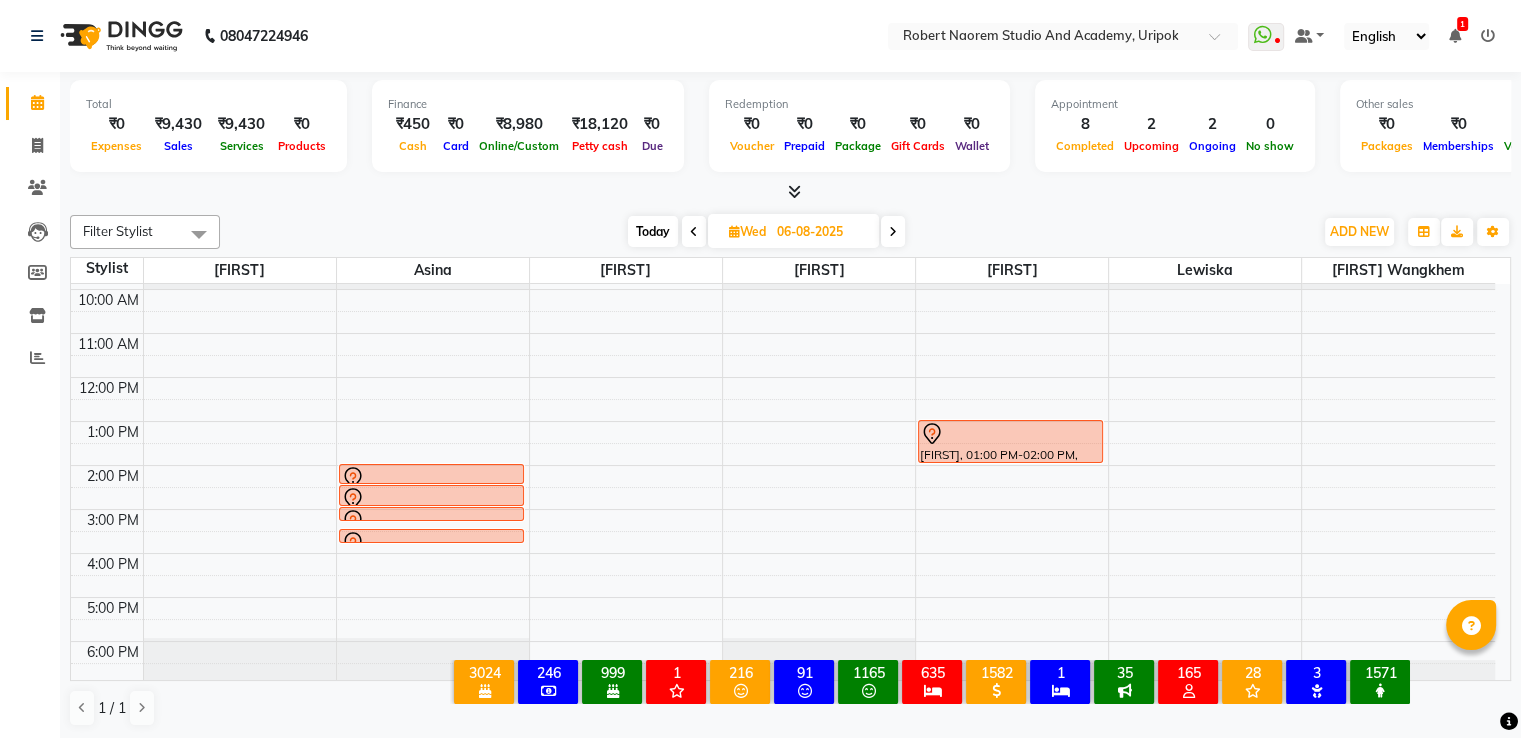 click at bounding box center [1455, 36] 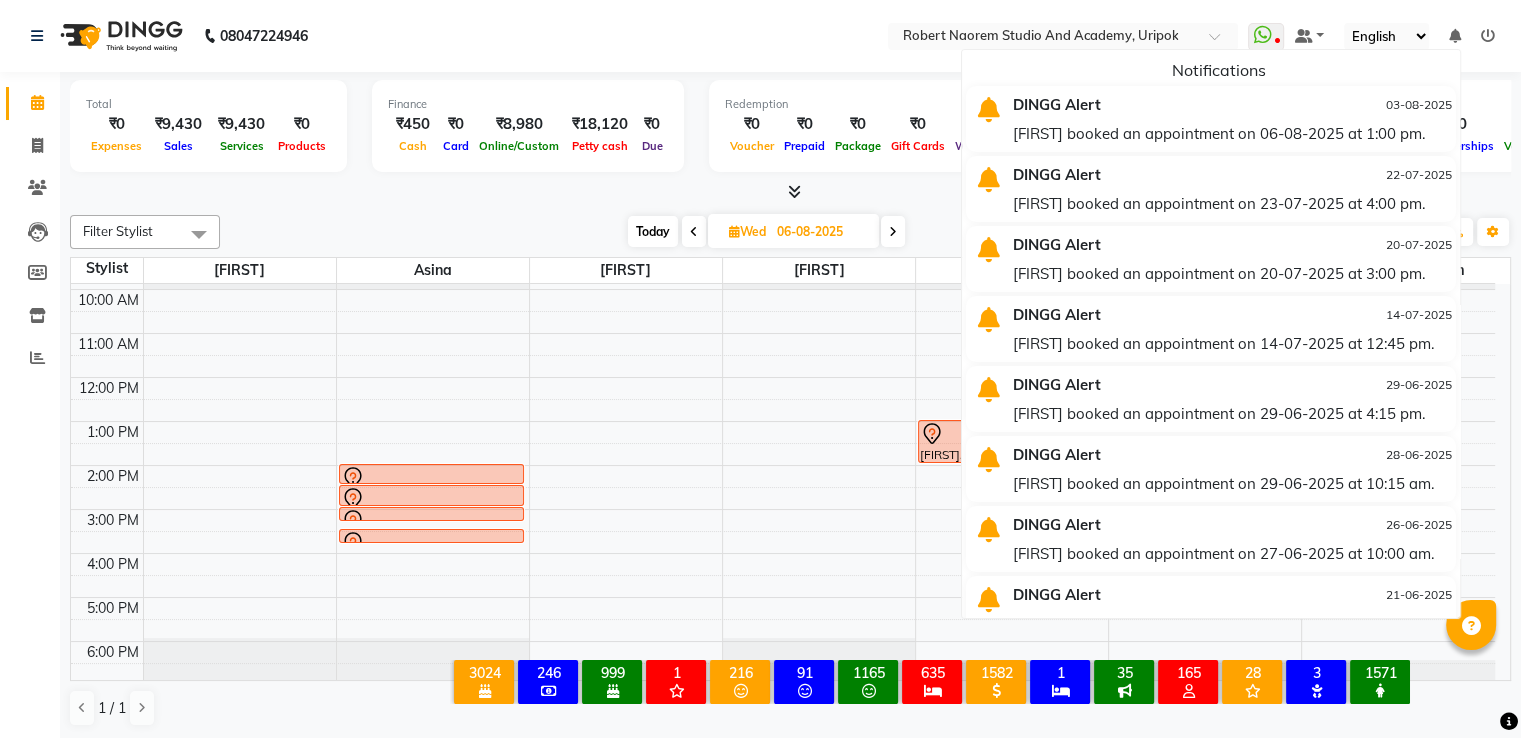 click on "[PHONE] Select Location × Robert Naorem Studio And Academy, Uripok WhatsApp Status ✕ Status: Disconnected Most Recent Message: 02-08-2025 04:58 PM Recent Service Activity: 02-08-2025 05:00 PM [PHONE] Whatsapp Settings Default Panel My Panel English ENGLISH Español العربية मराठी हिंदी ગુજરાતી தமிழ் 中文 Notifications DINGG Alert 03-08-2025 [FIRST] booked an appointment on 1:00 pm. DINGG Alert 22-07-2025 [FIRST] booked an appointment on 4:00 pm. DINGG Alert 20-07-2025 [FIRST] booked an appointment on 3:00 pm. DINGG Alert 14-07-2025 [FIRST] booked an appointment on 12:45 pm. DINGG Alert 29-06-2025 [FIRST] booked an appointment on 4:15 pm. DINGG Alert 28-06-2025 [FIRST] booked an appointment on 10:15 am. DINGG Alert 26-06-2025 [FIRST] booked an appointment on 10:00 am. DINGG Alert 21-06-2025" 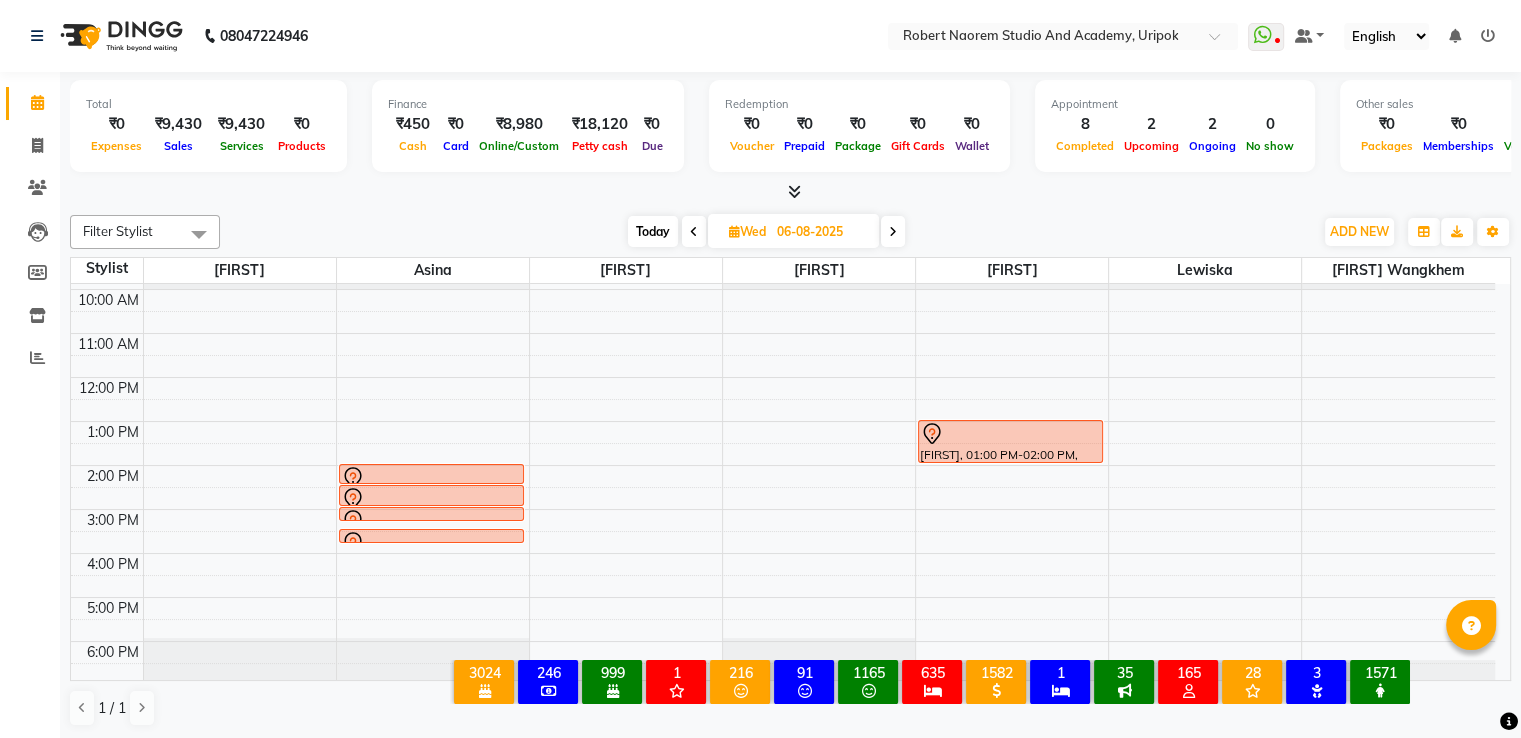 click on "Today" at bounding box center [653, 231] 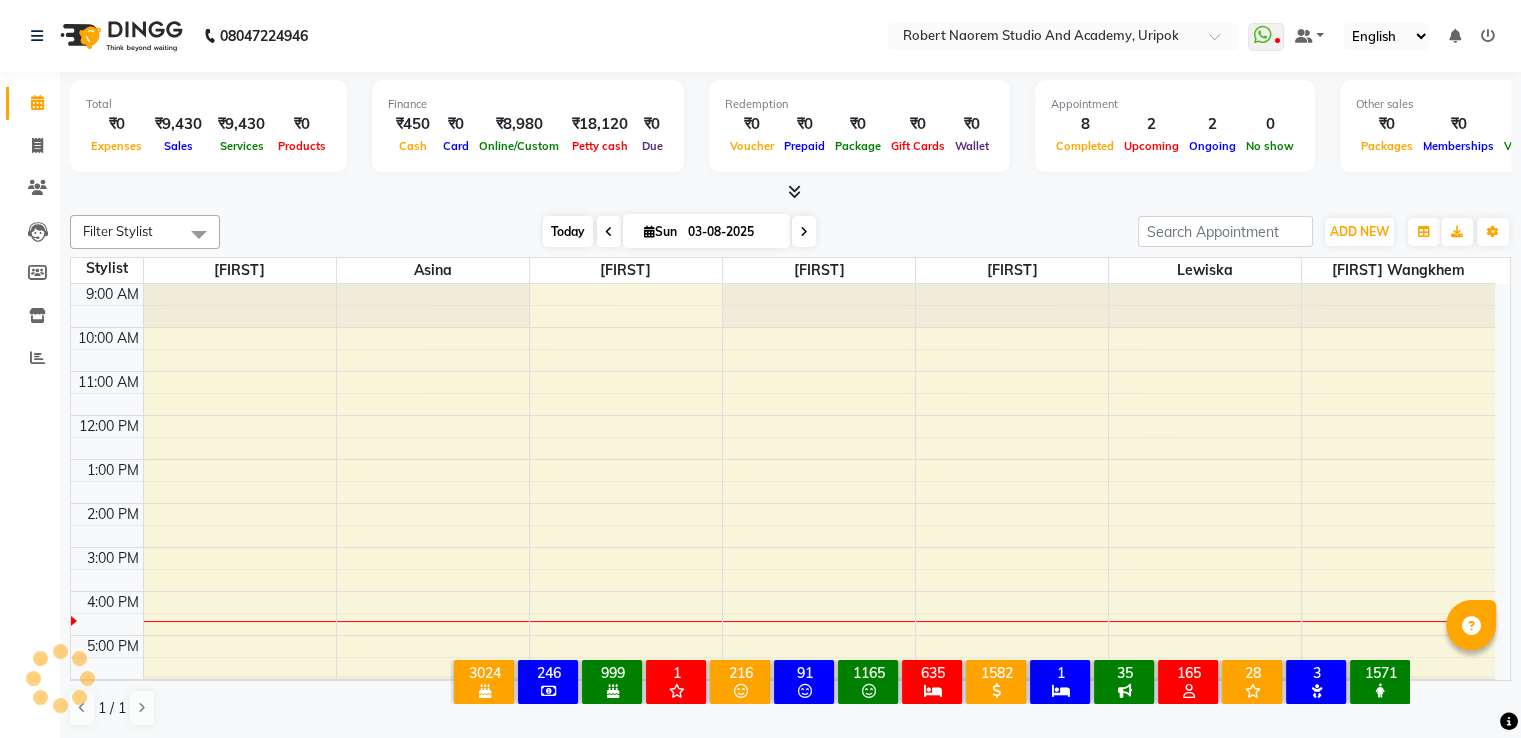 scroll, scrollTop: 38, scrollLeft: 0, axis: vertical 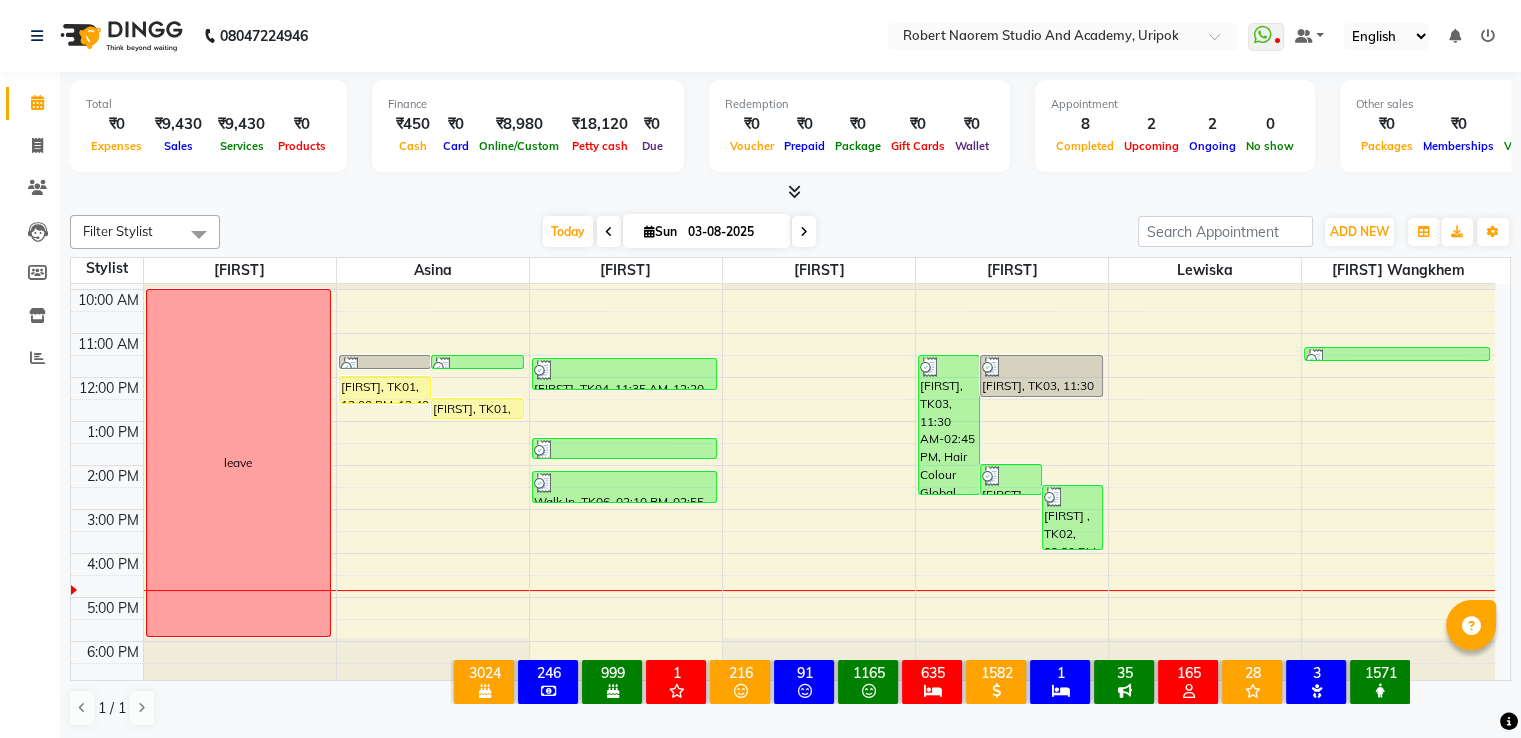 click at bounding box center [804, 231] 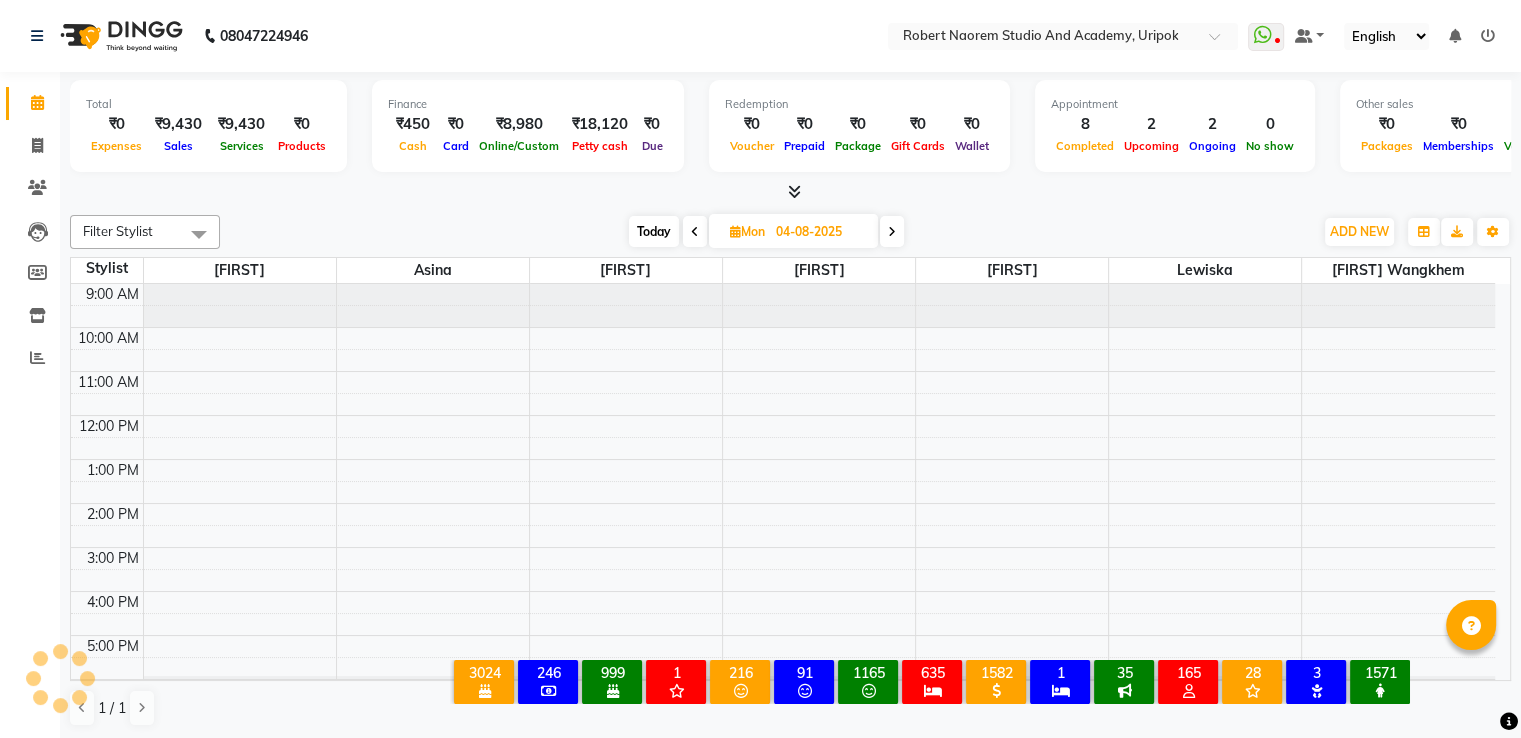 scroll, scrollTop: 38, scrollLeft: 0, axis: vertical 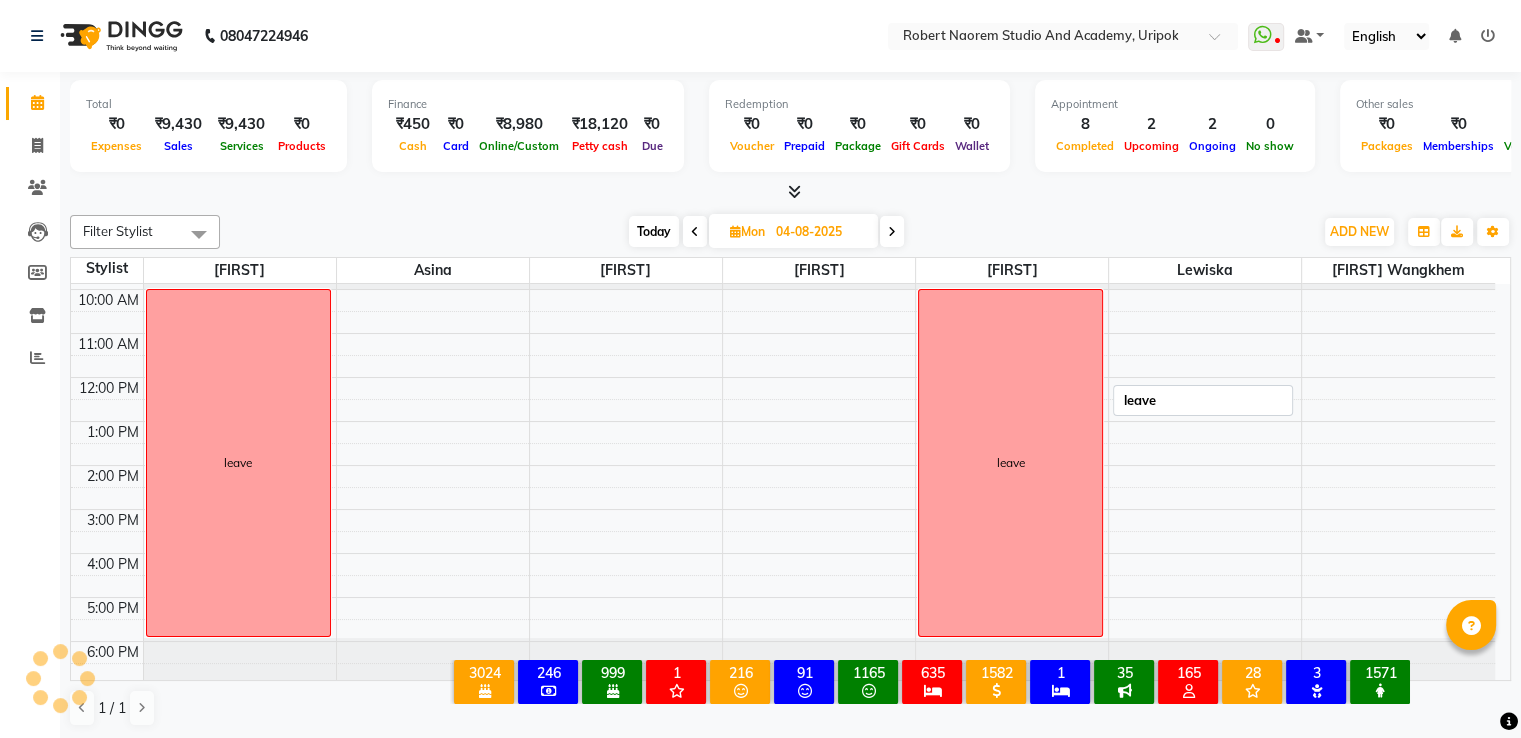 click on "leave" at bounding box center [1010, 463] 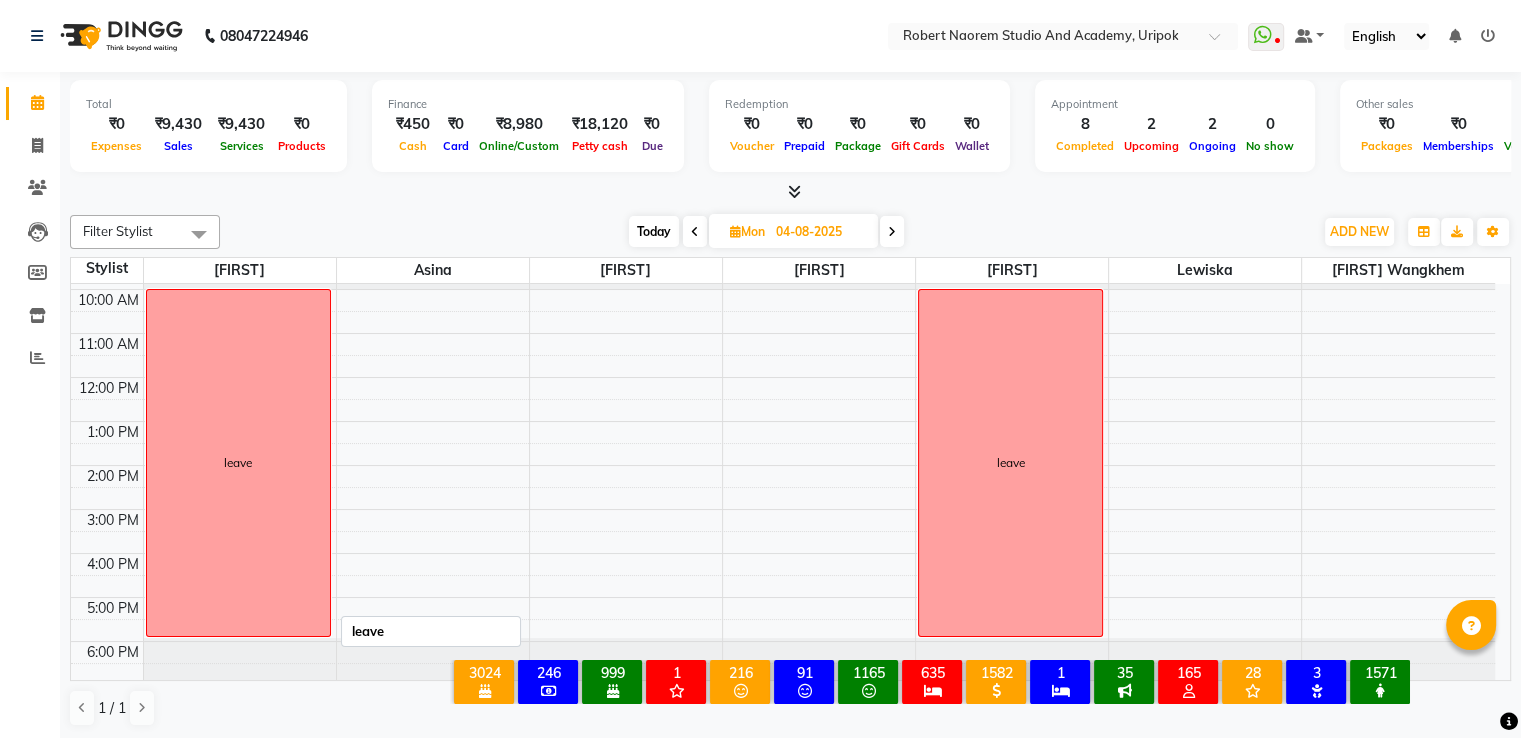 click on "leave" at bounding box center [238, 463] 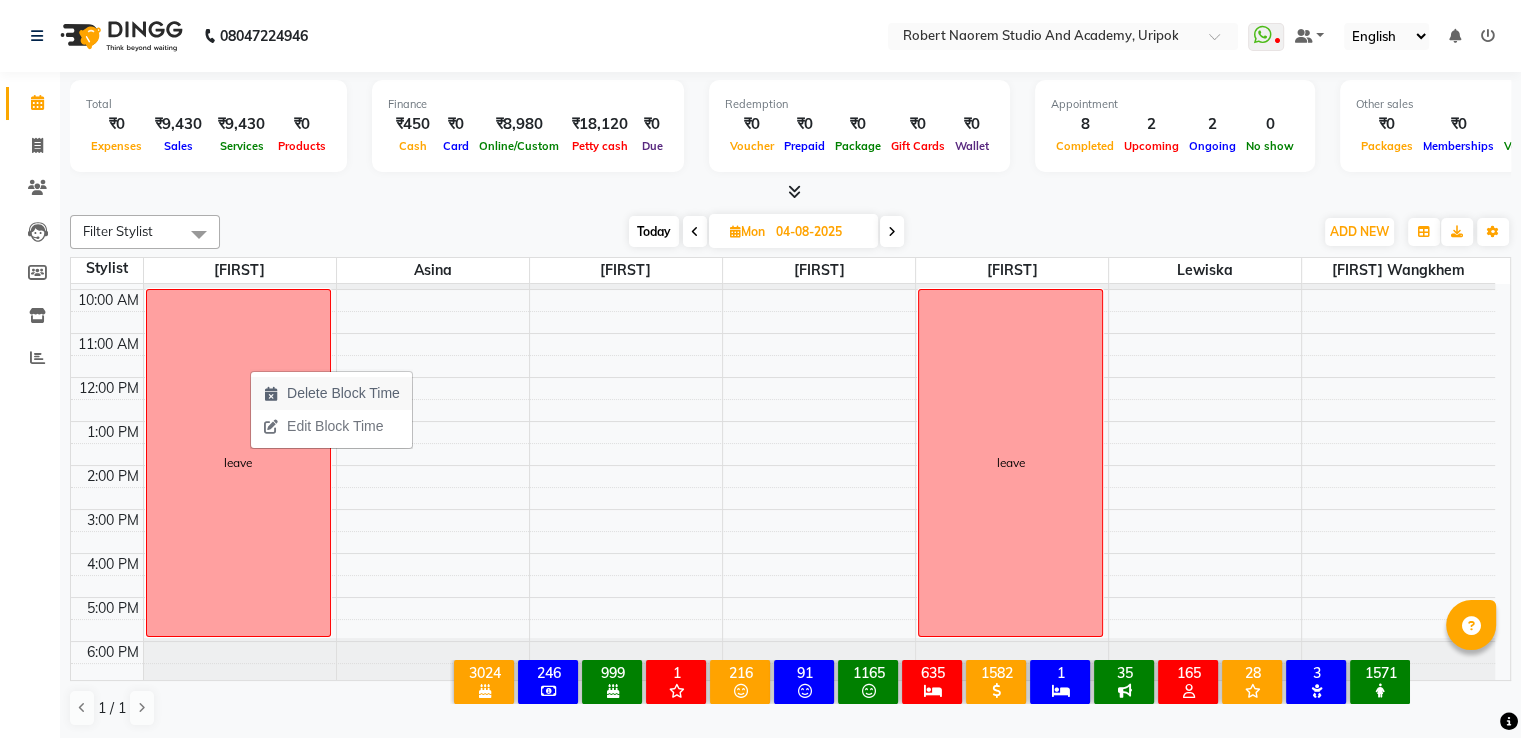 click on "Delete Block Time" at bounding box center [343, 393] 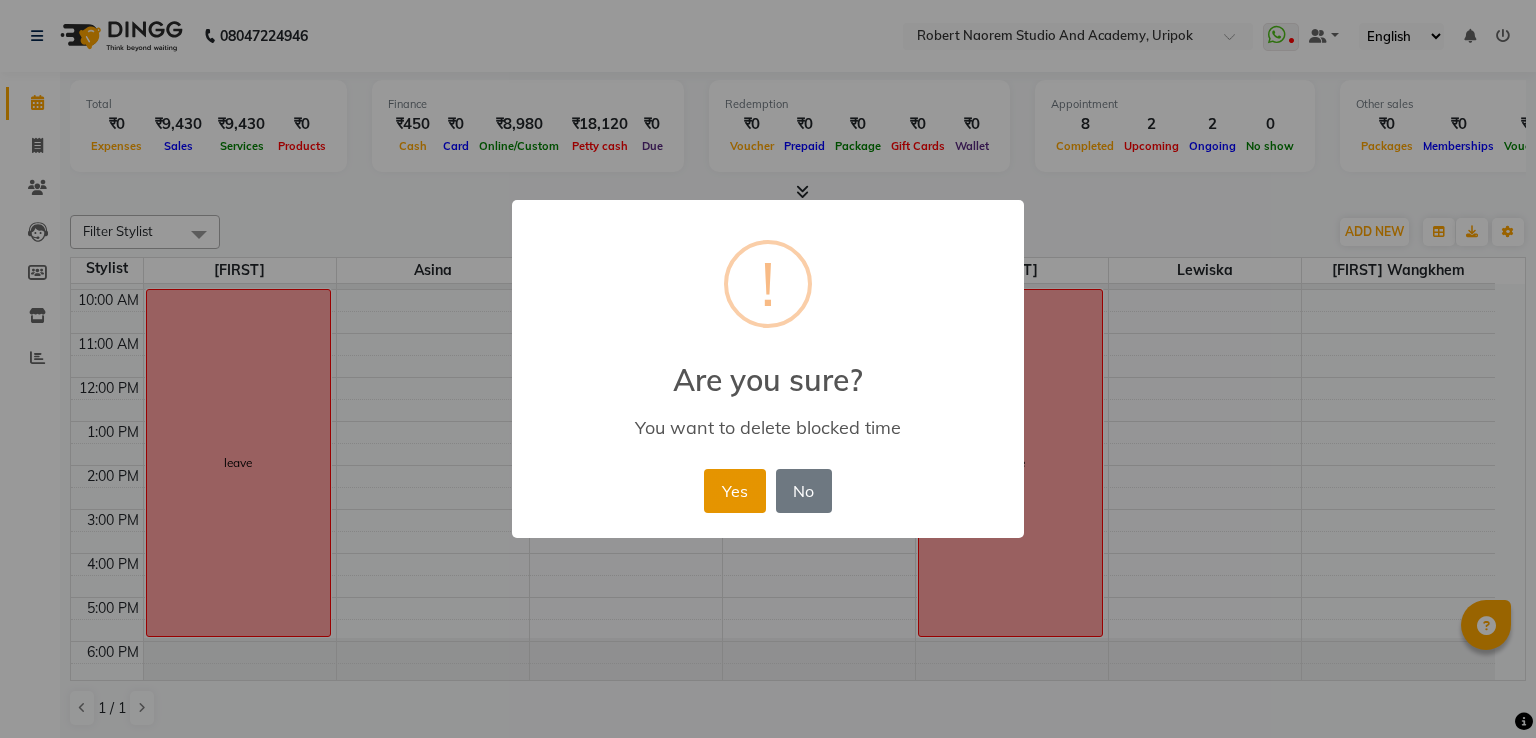 click on "Yes" at bounding box center (734, 491) 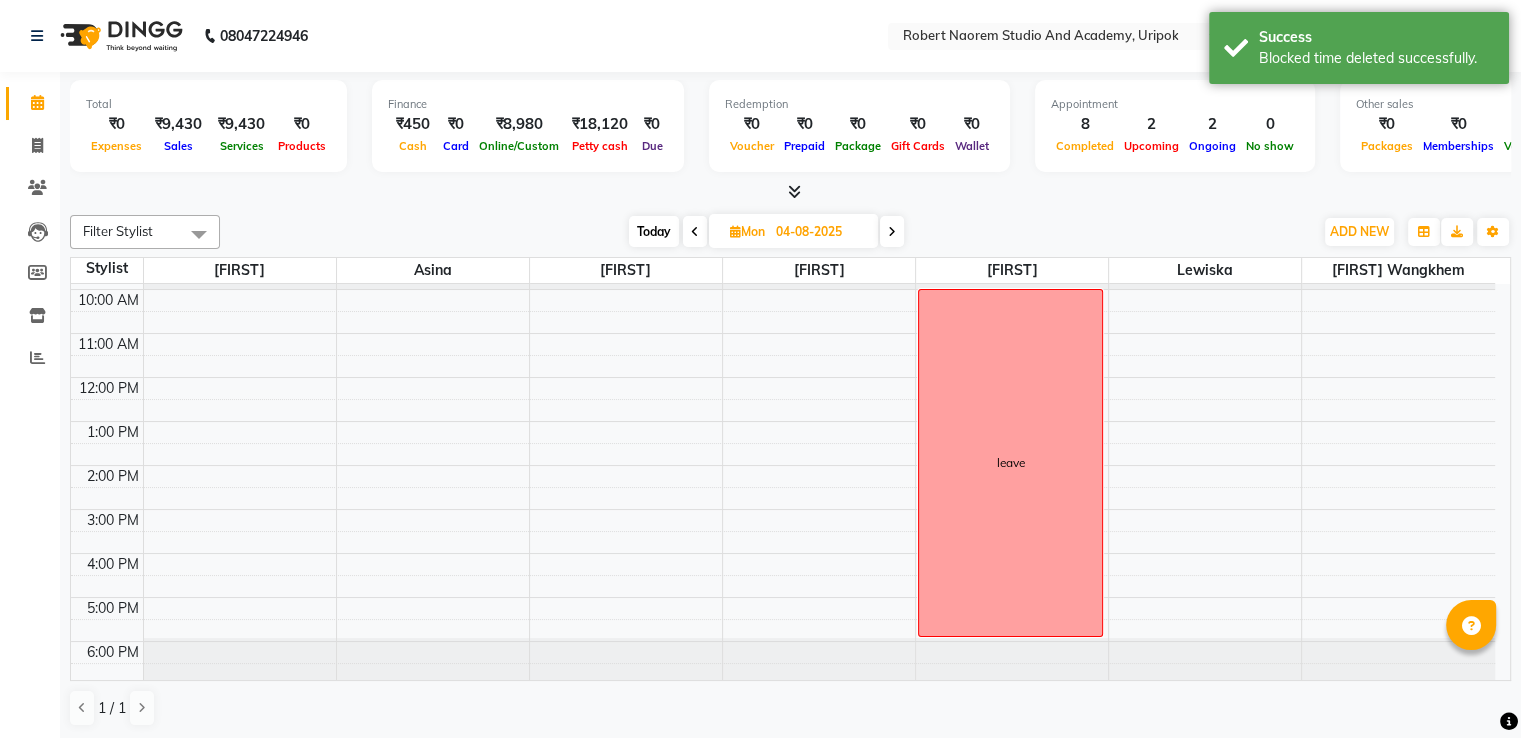 click at bounding box center (892, 232) 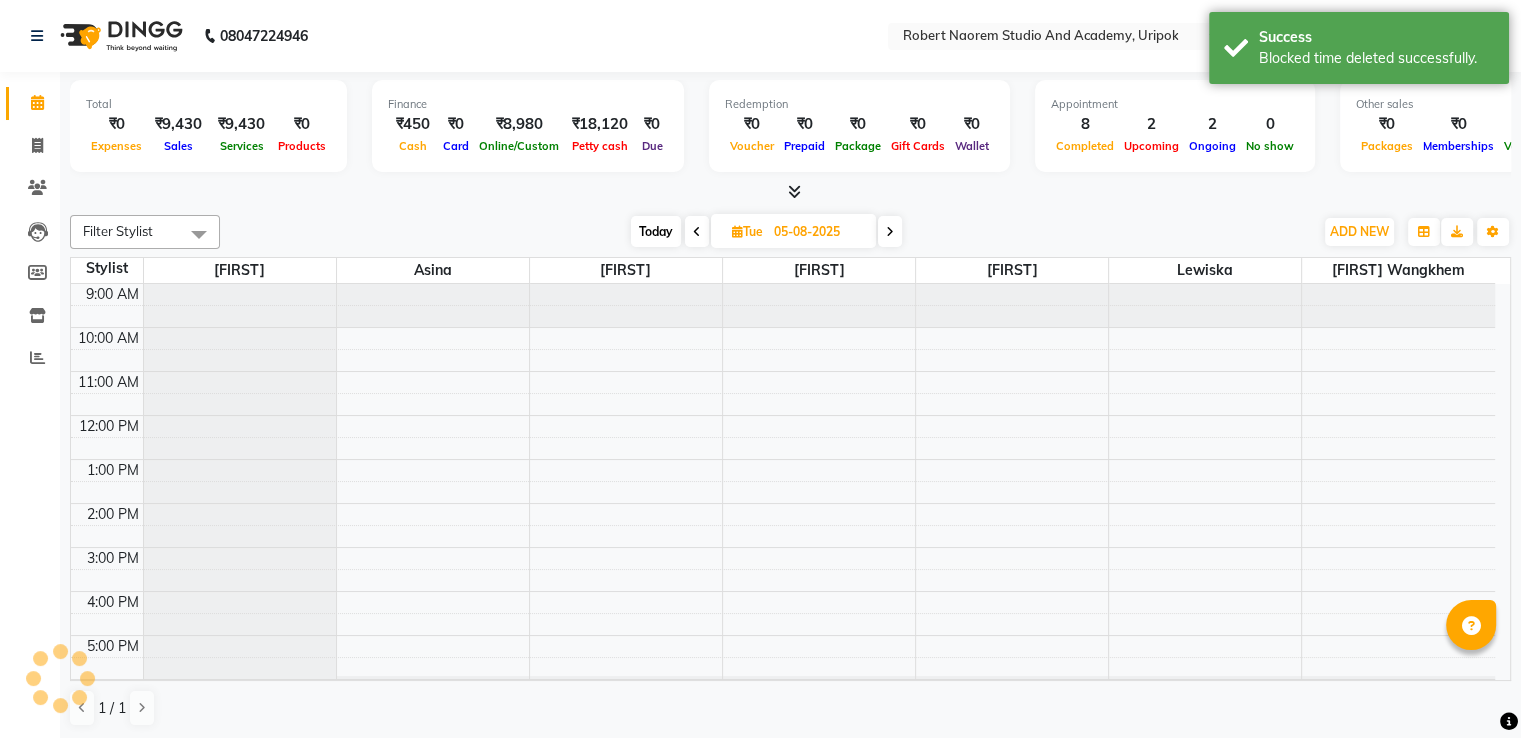scroll, scrollTop: 38, scrollLeft: 0, axis: vertical 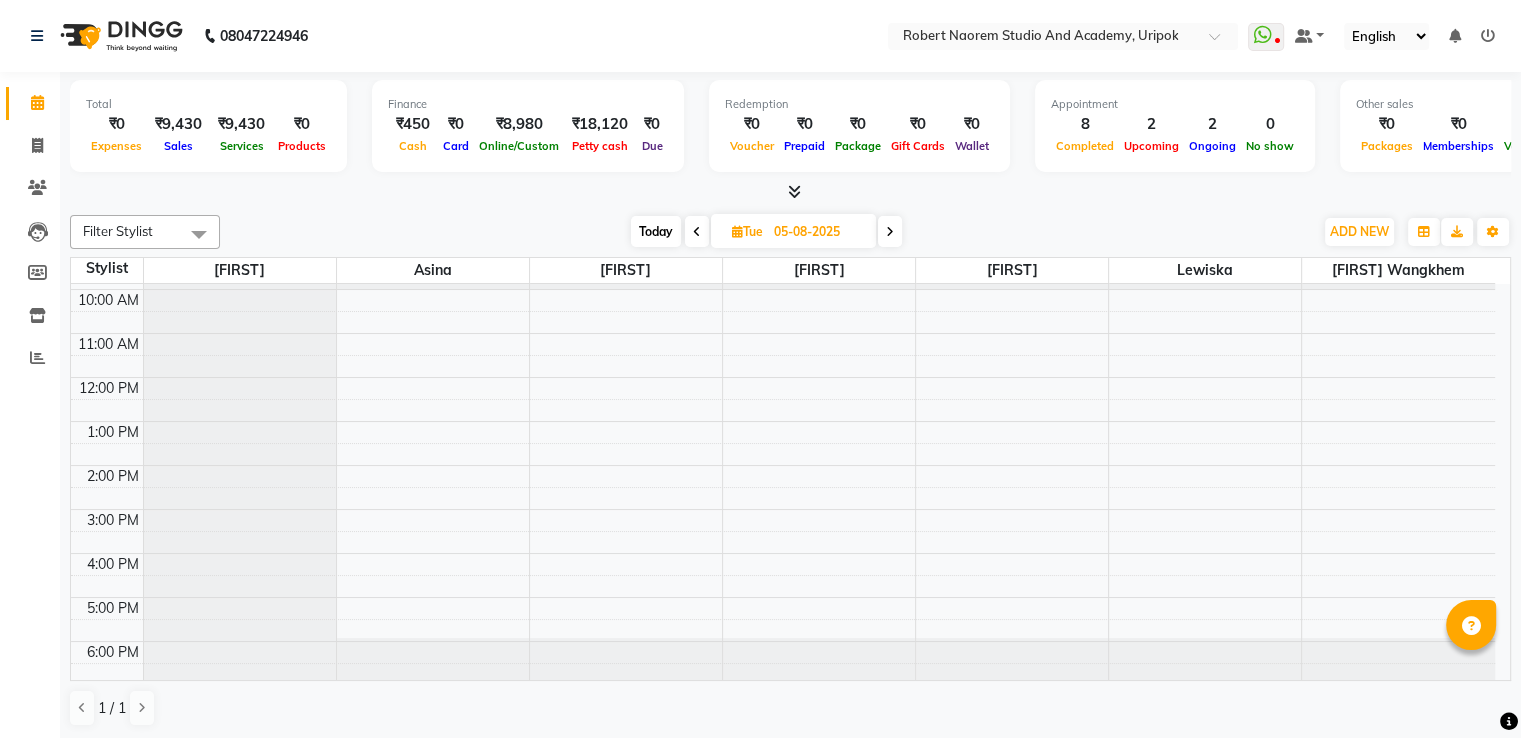 click on "Today" at bounding box center (656, 231) 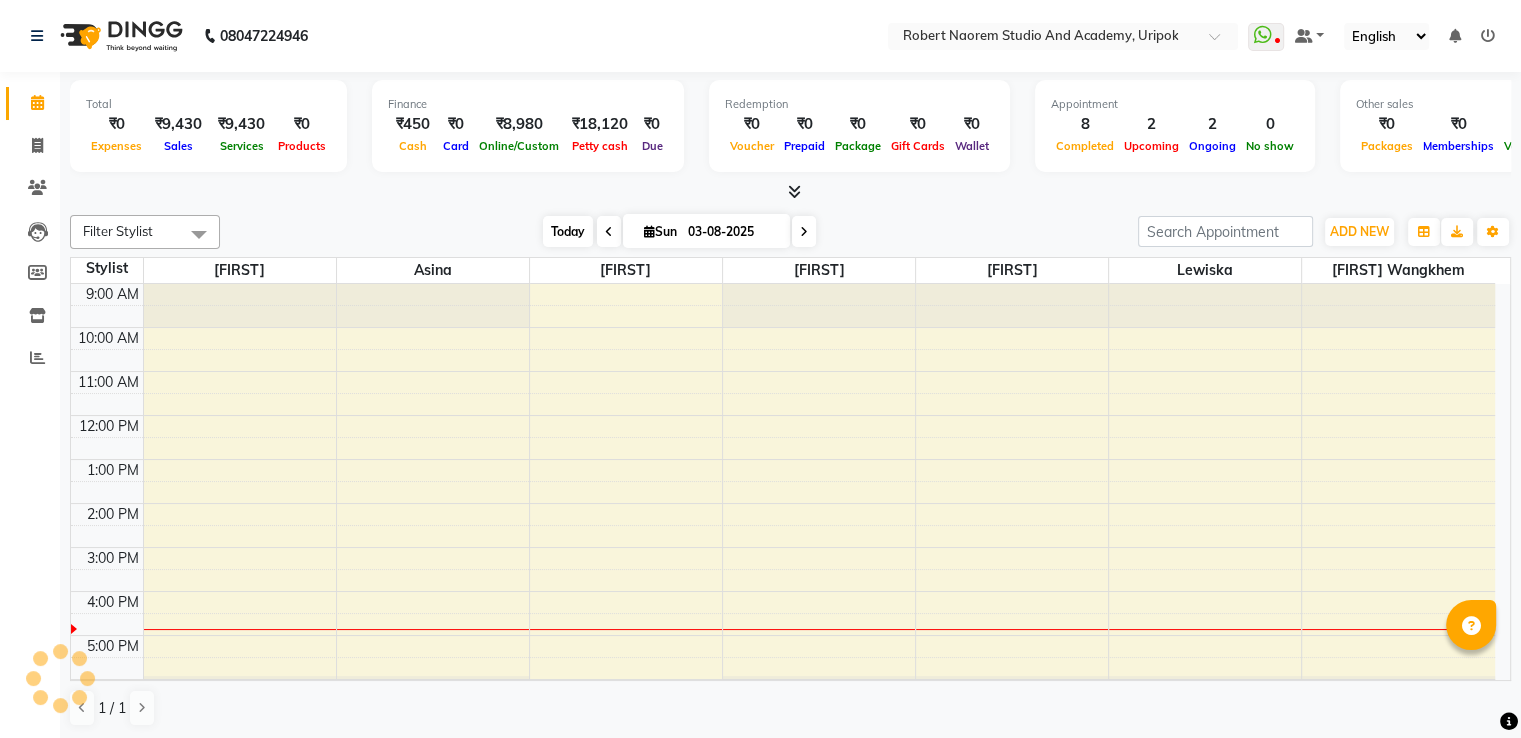 scroll, scrollTop: 38, scrollLeft: 0, axis: vertical 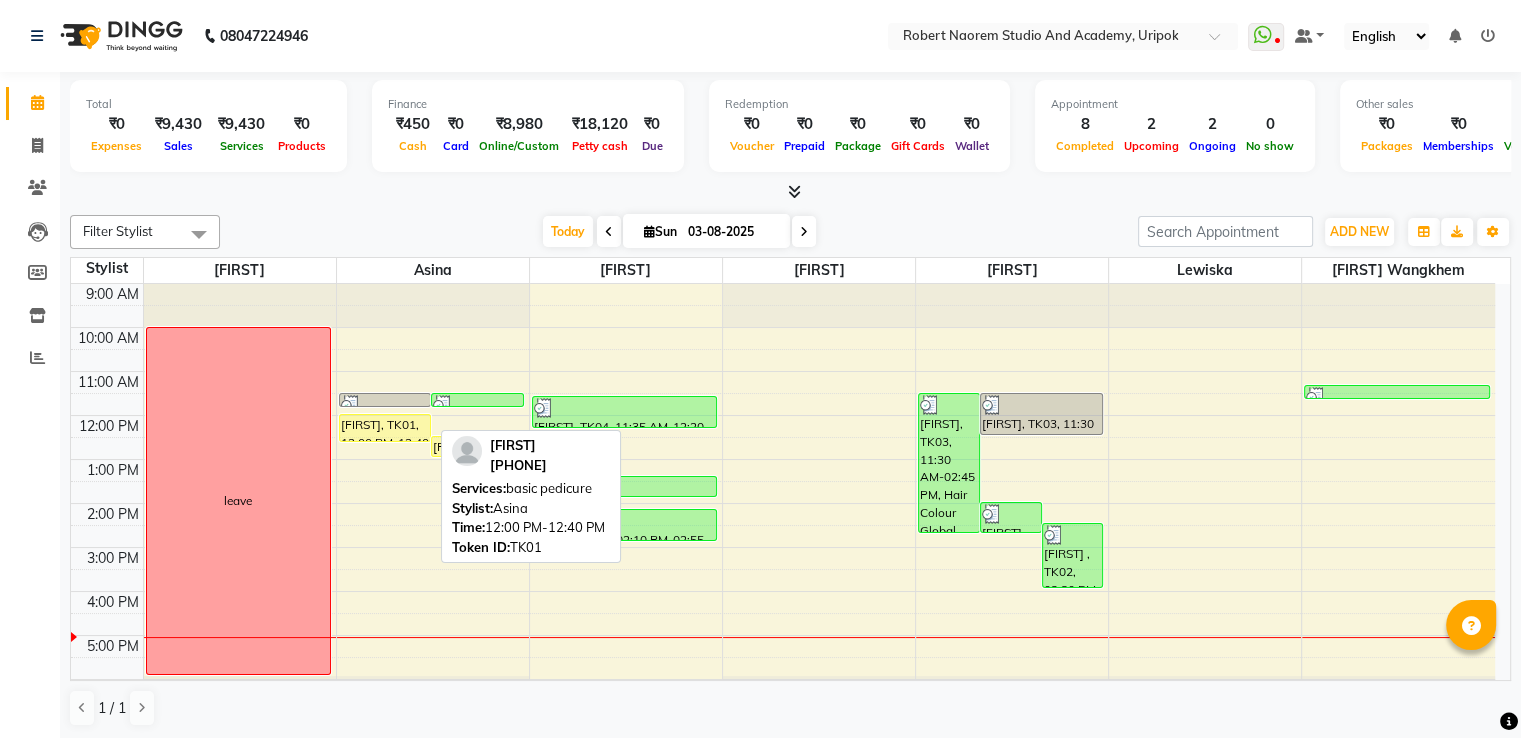 click on "[FIRST], TK01, 12:00 PM-12:40 PM, basic pedicure" at bounding box center (385, 428) 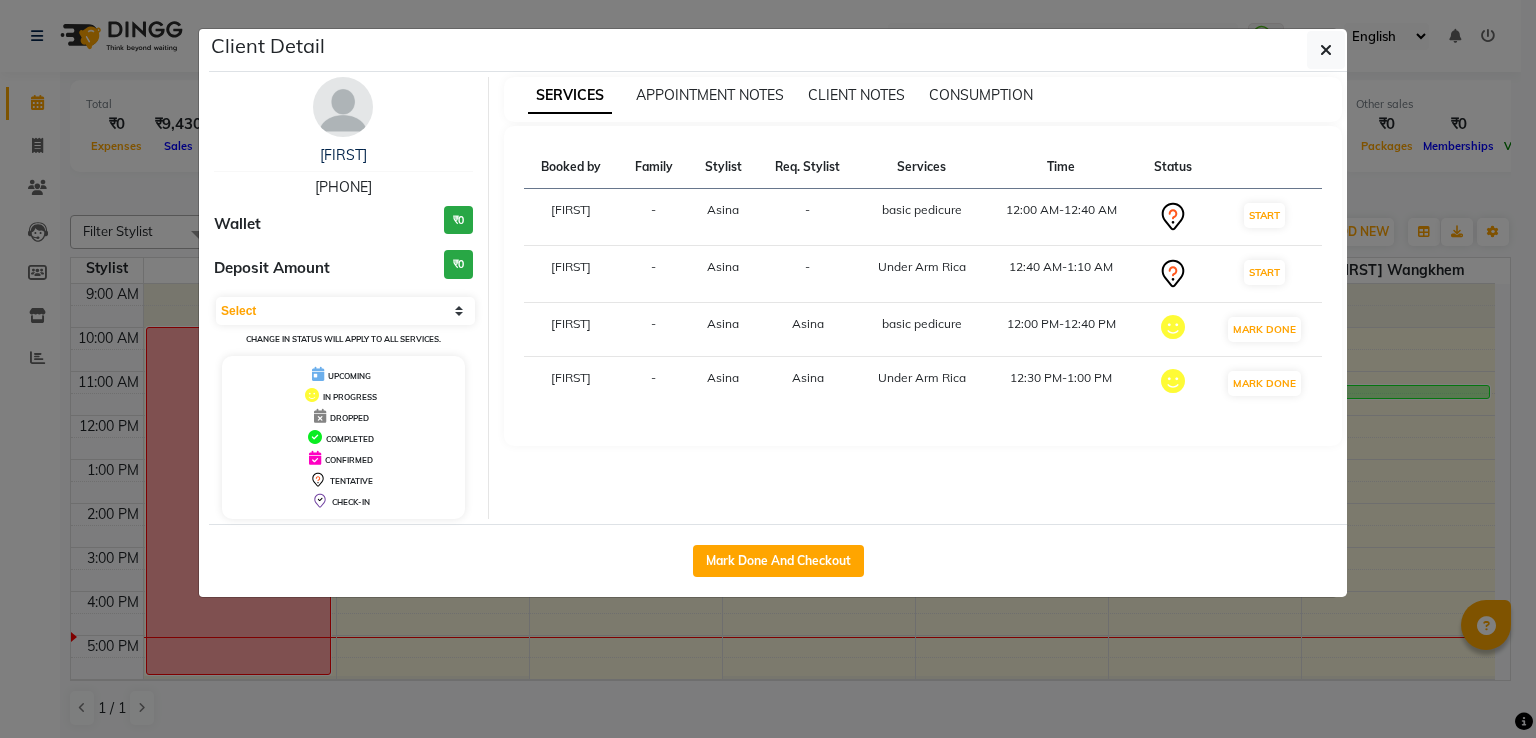 click on "Mark Done And Checkout" 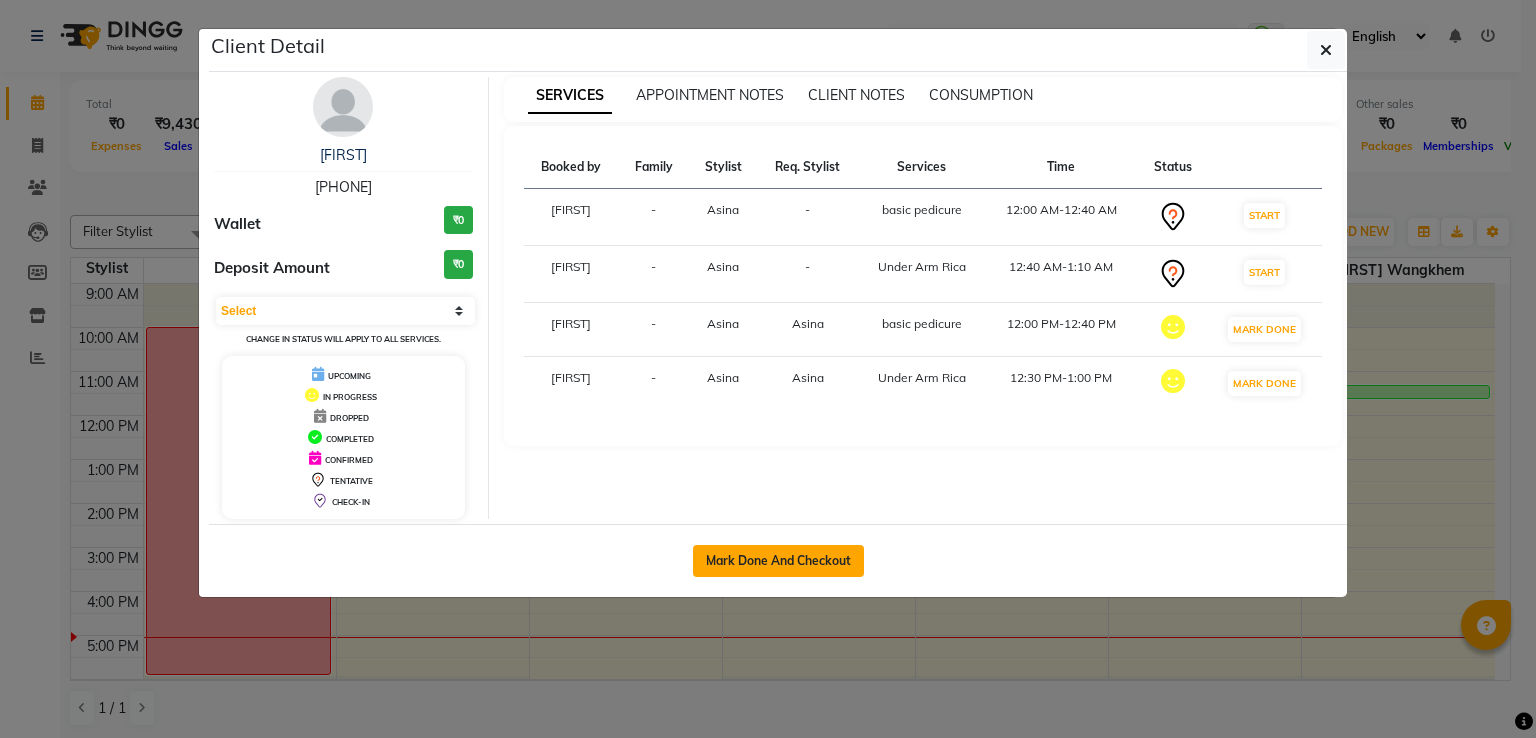 click on "Mark Done And Checkout" 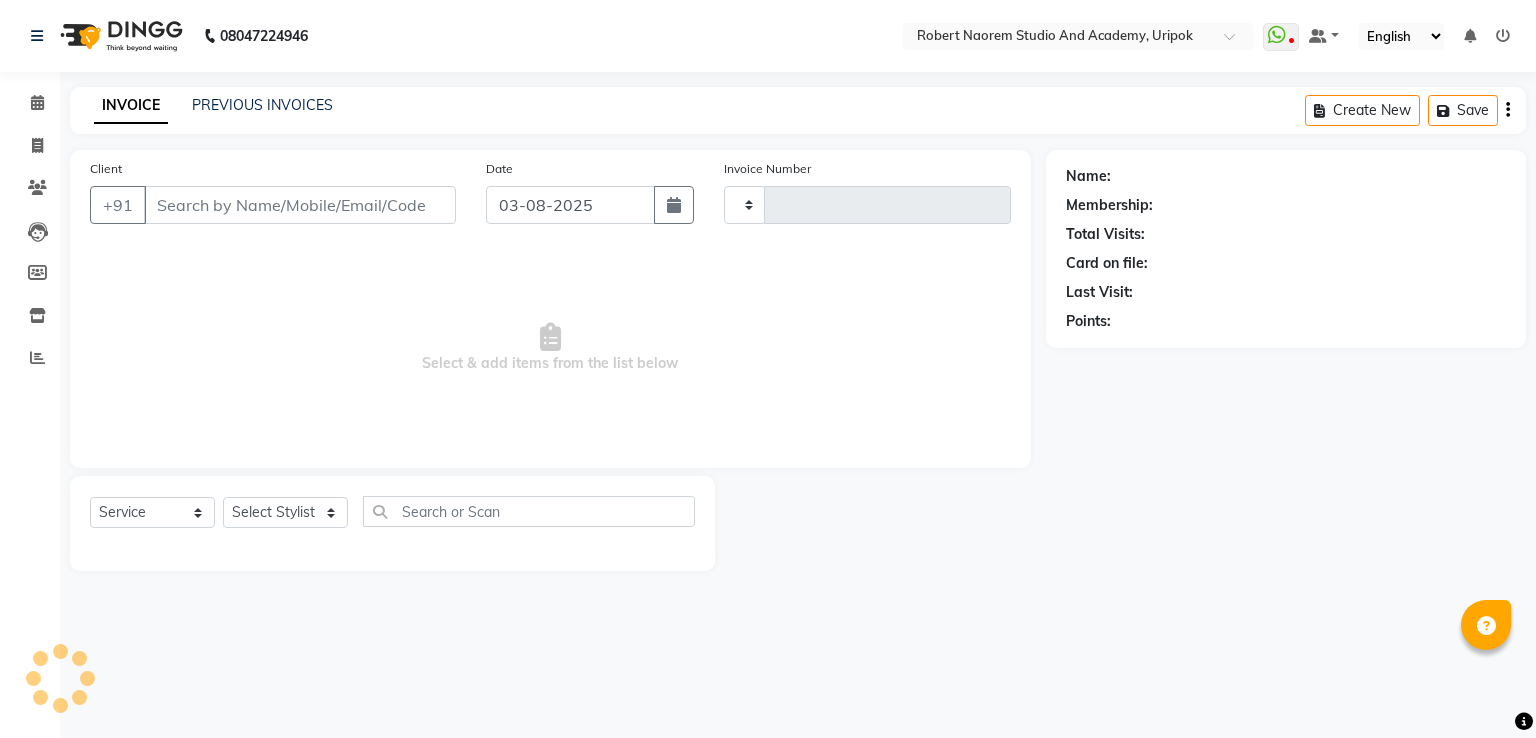 type on "0953" 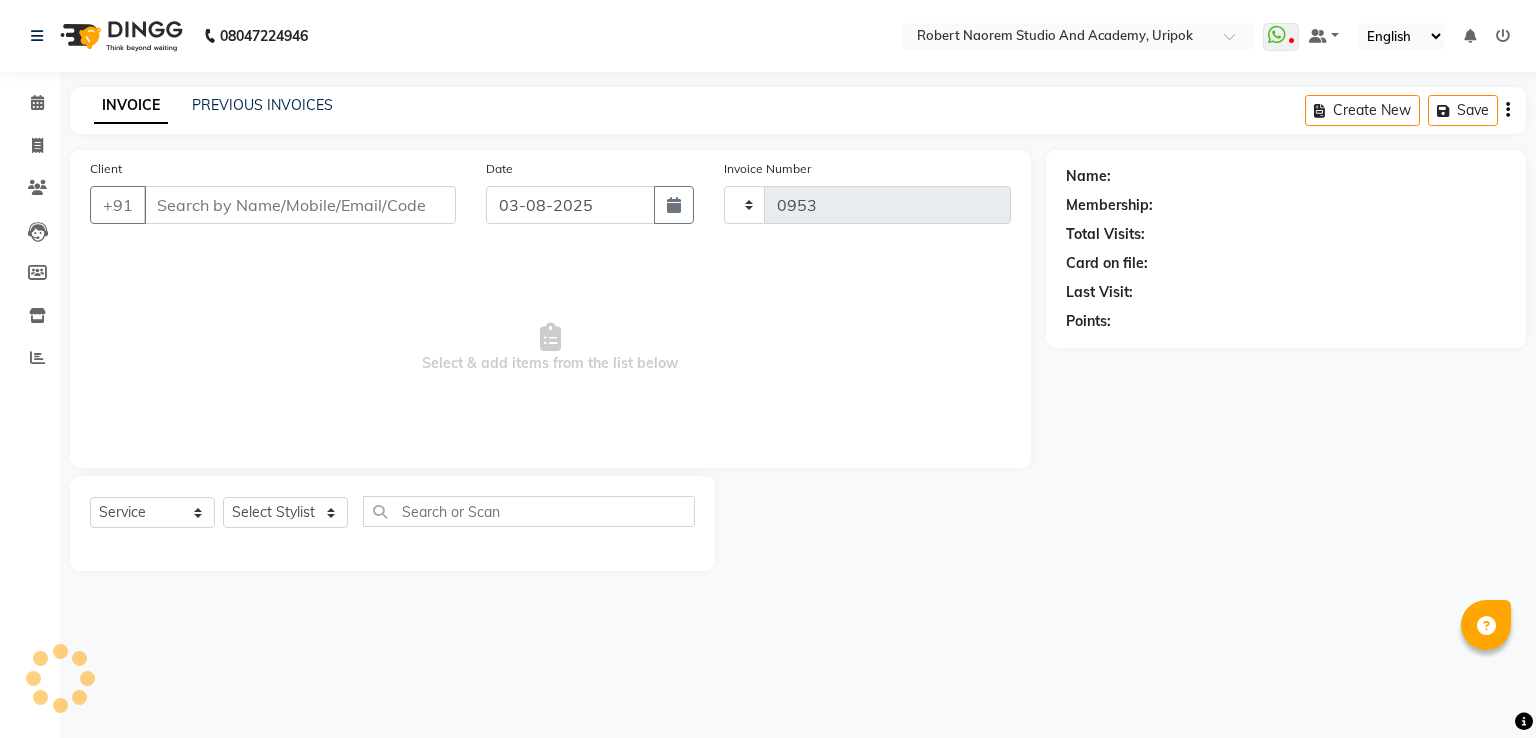 select on "4880" 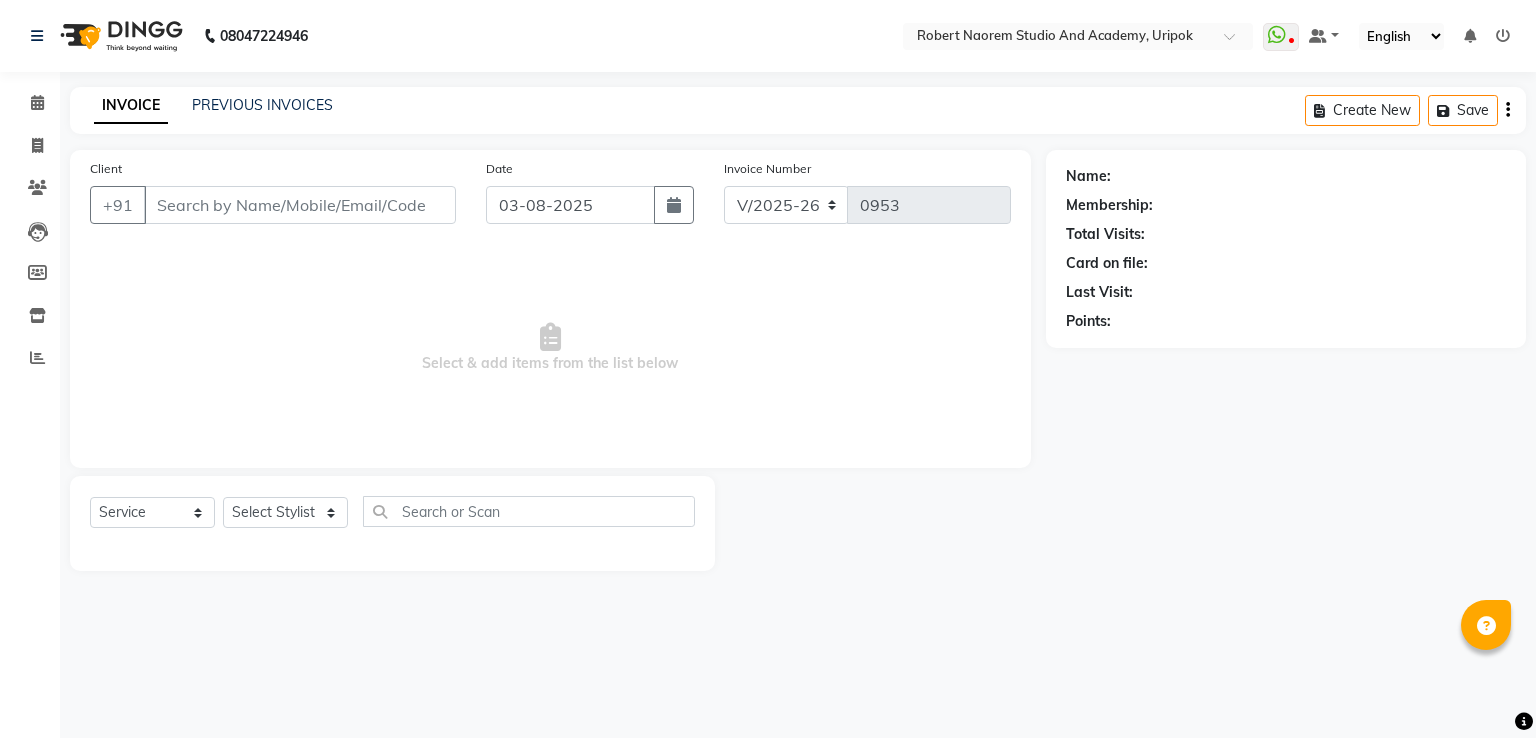 type on "84******42" 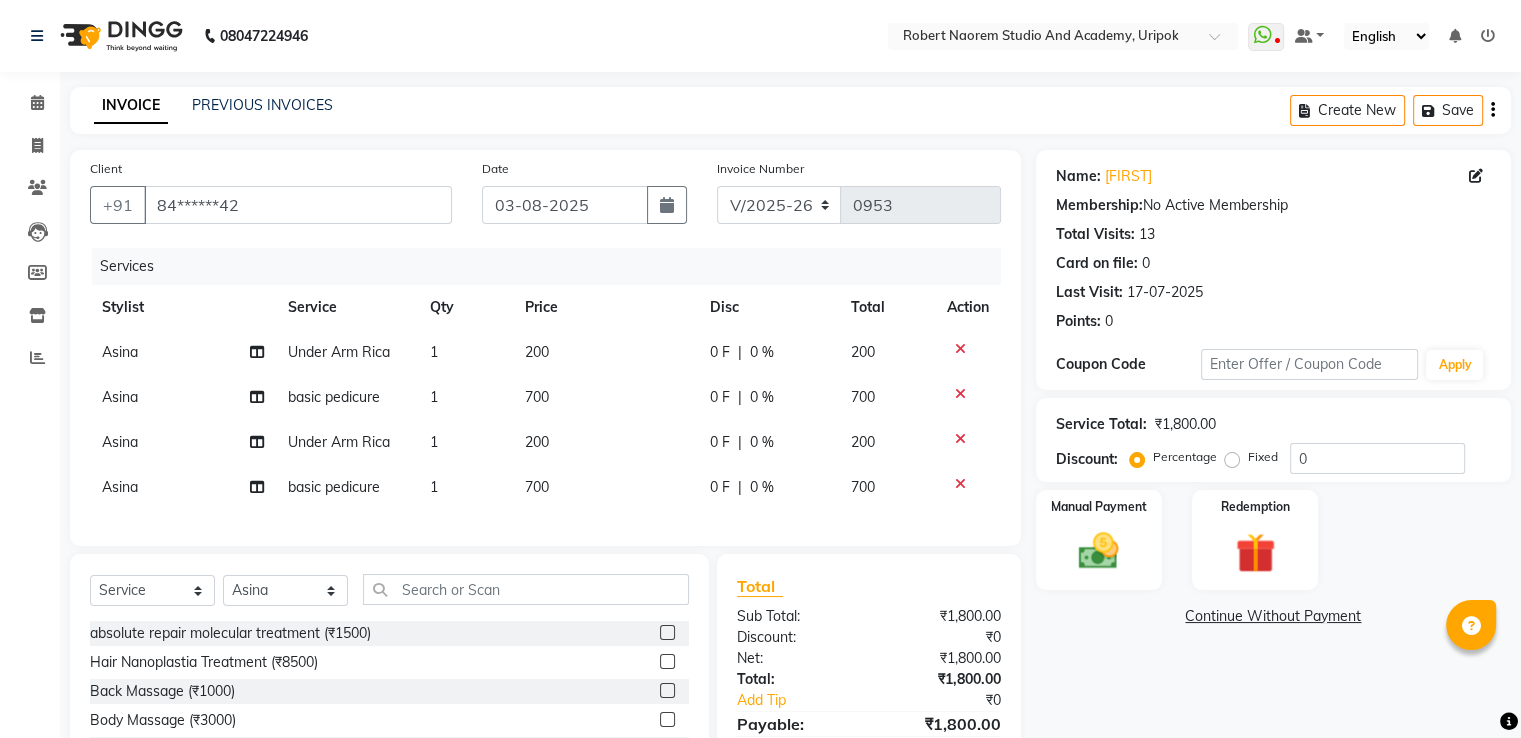 click 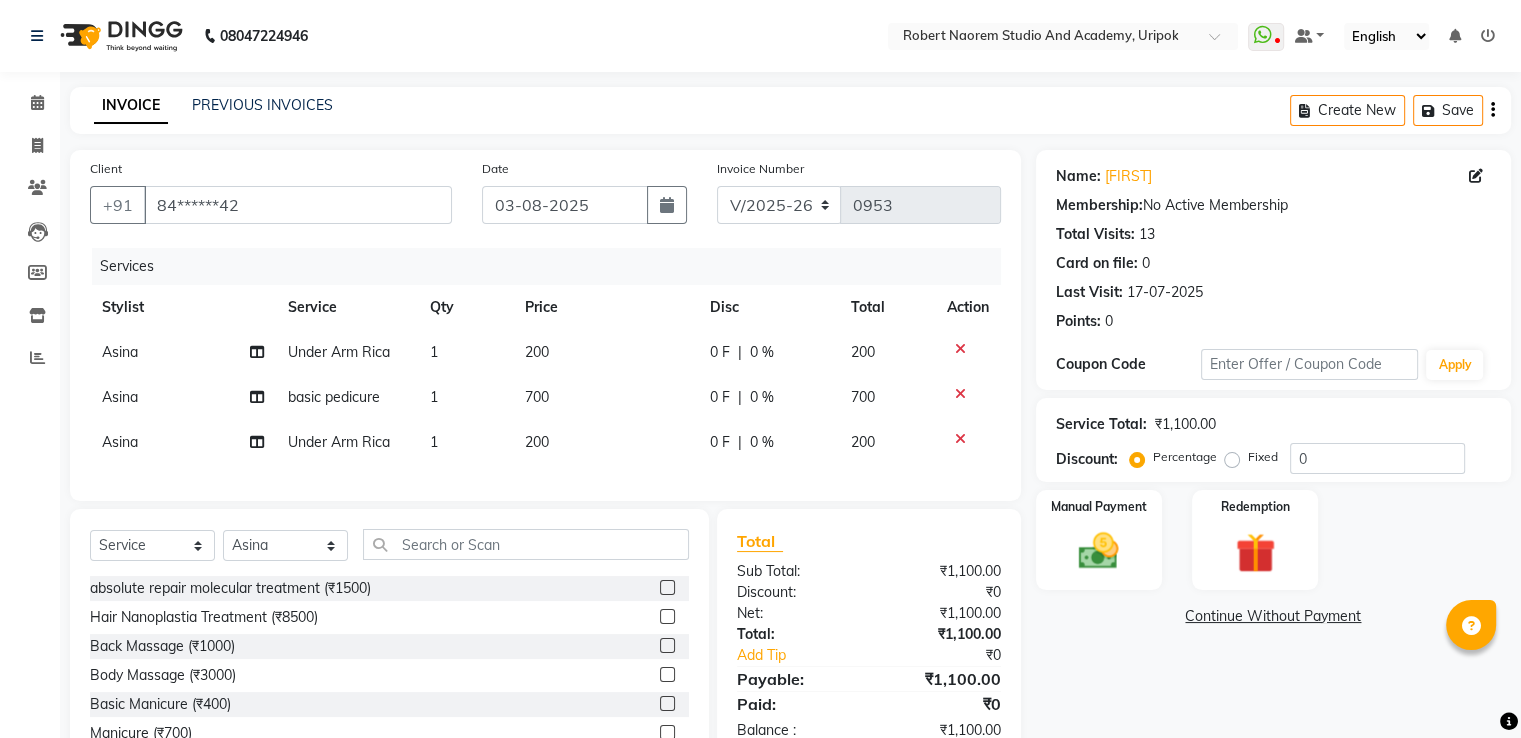 click 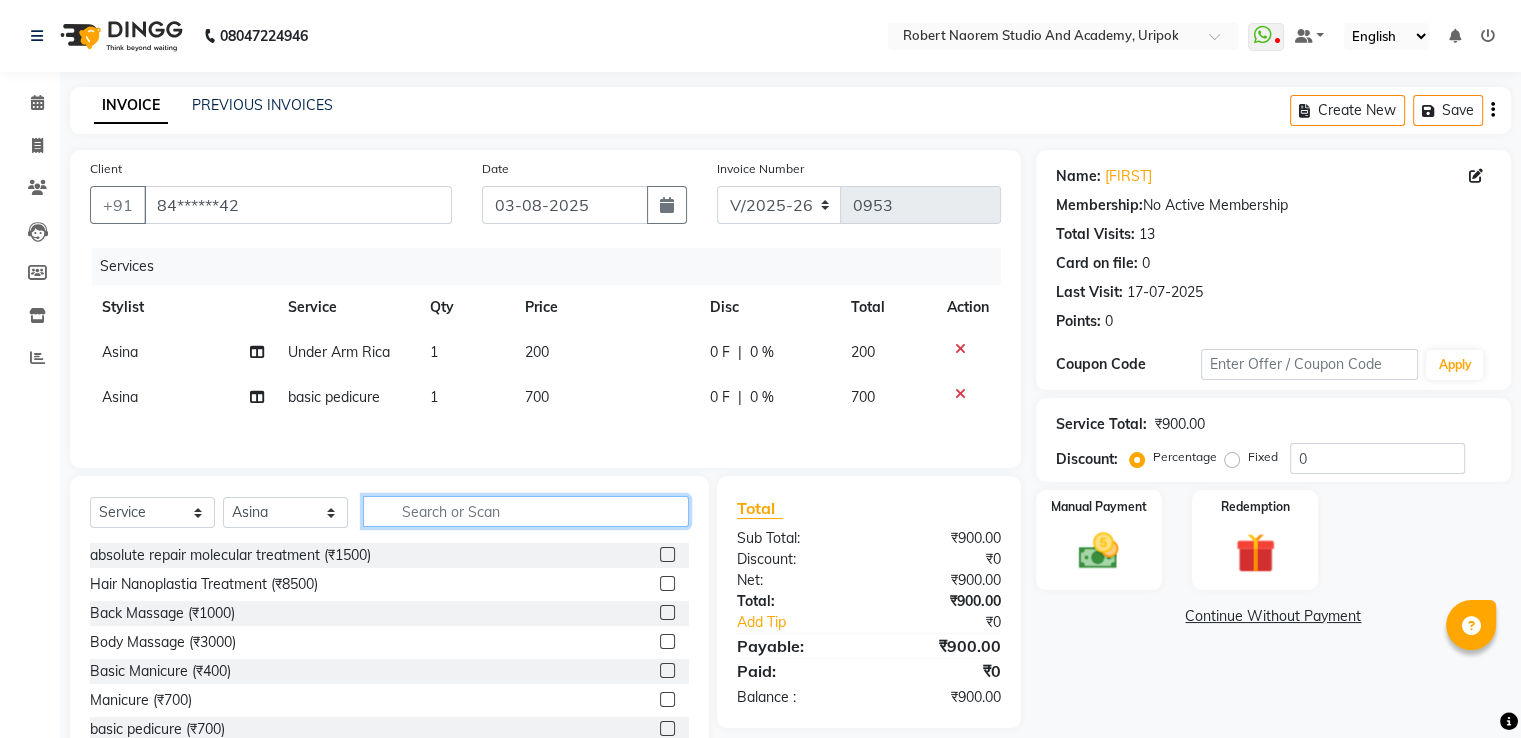 click 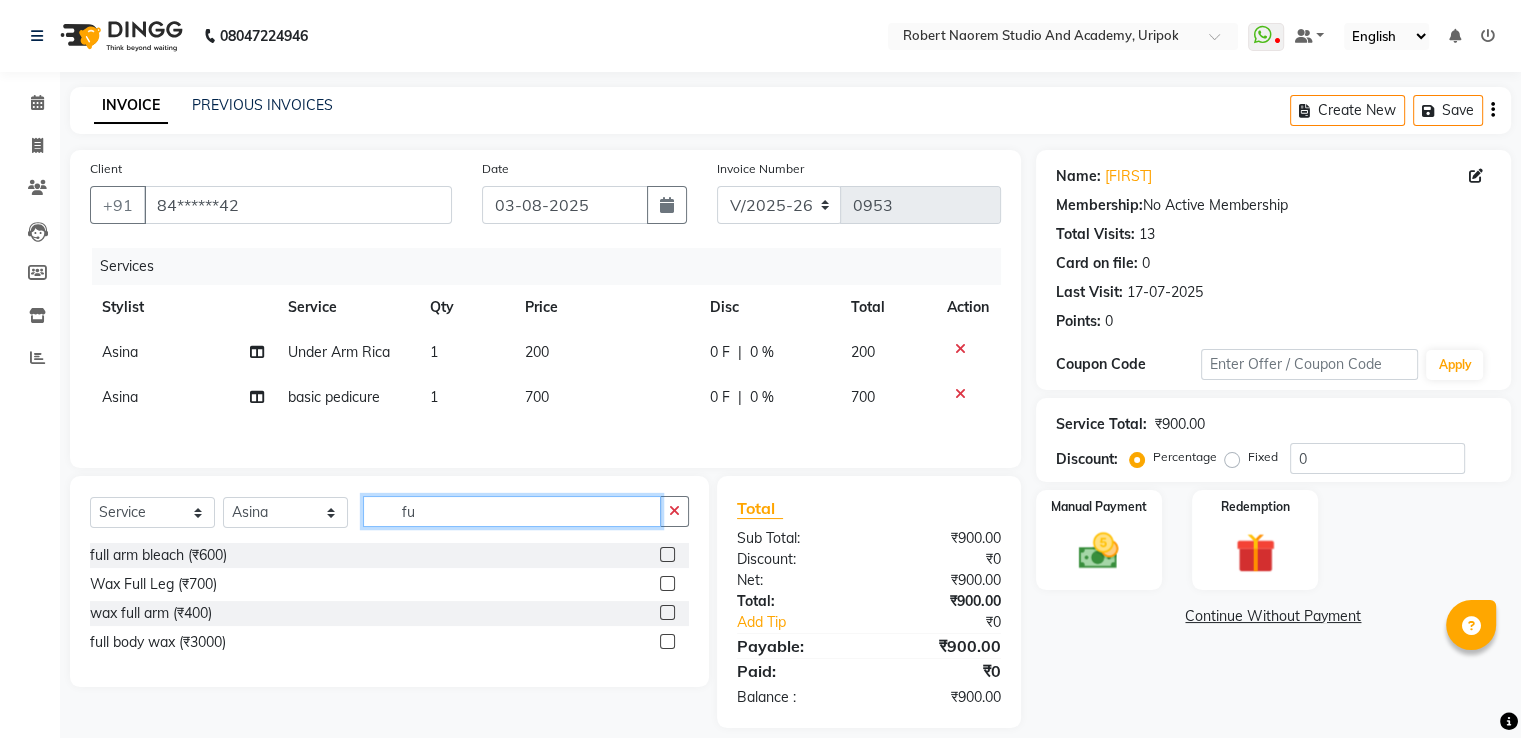 type on "f" 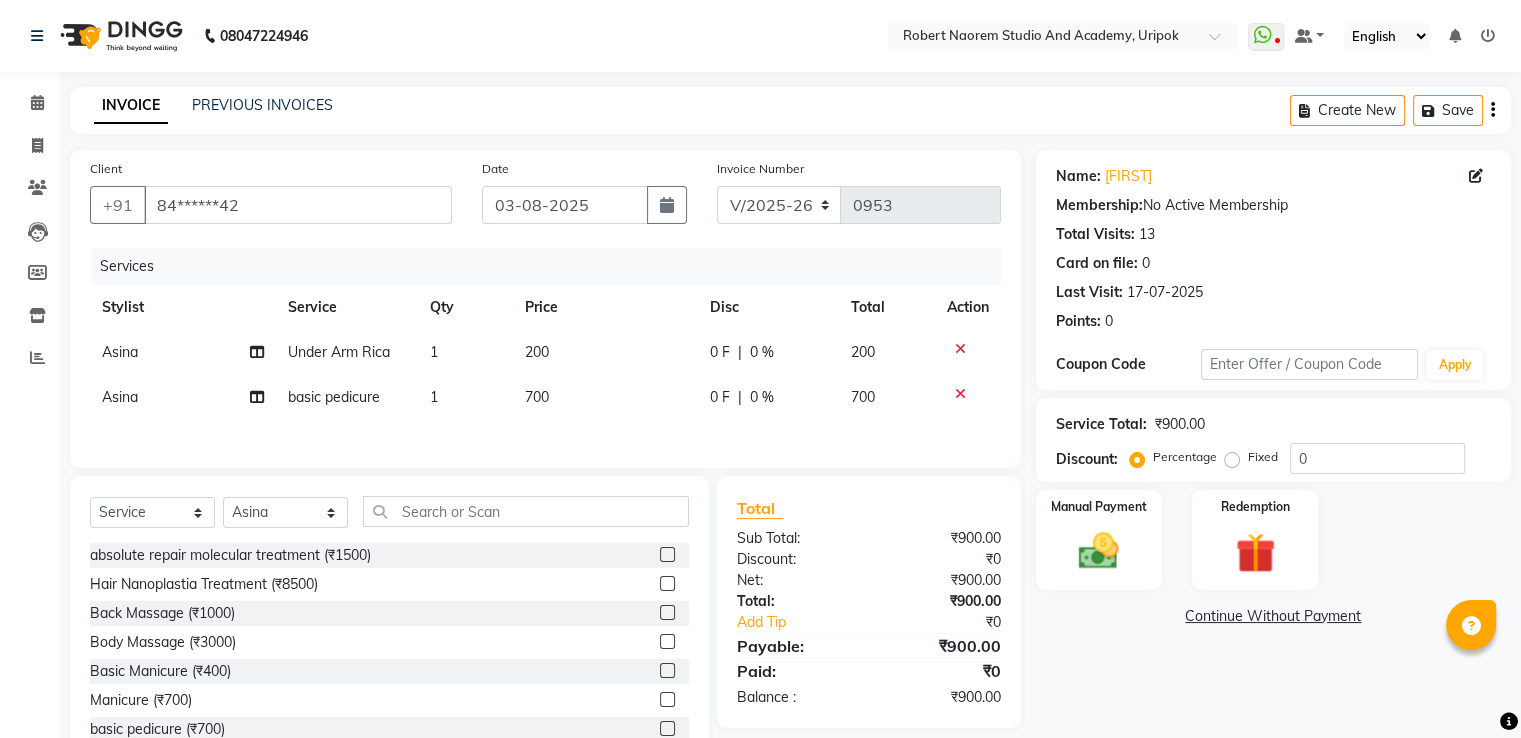 click 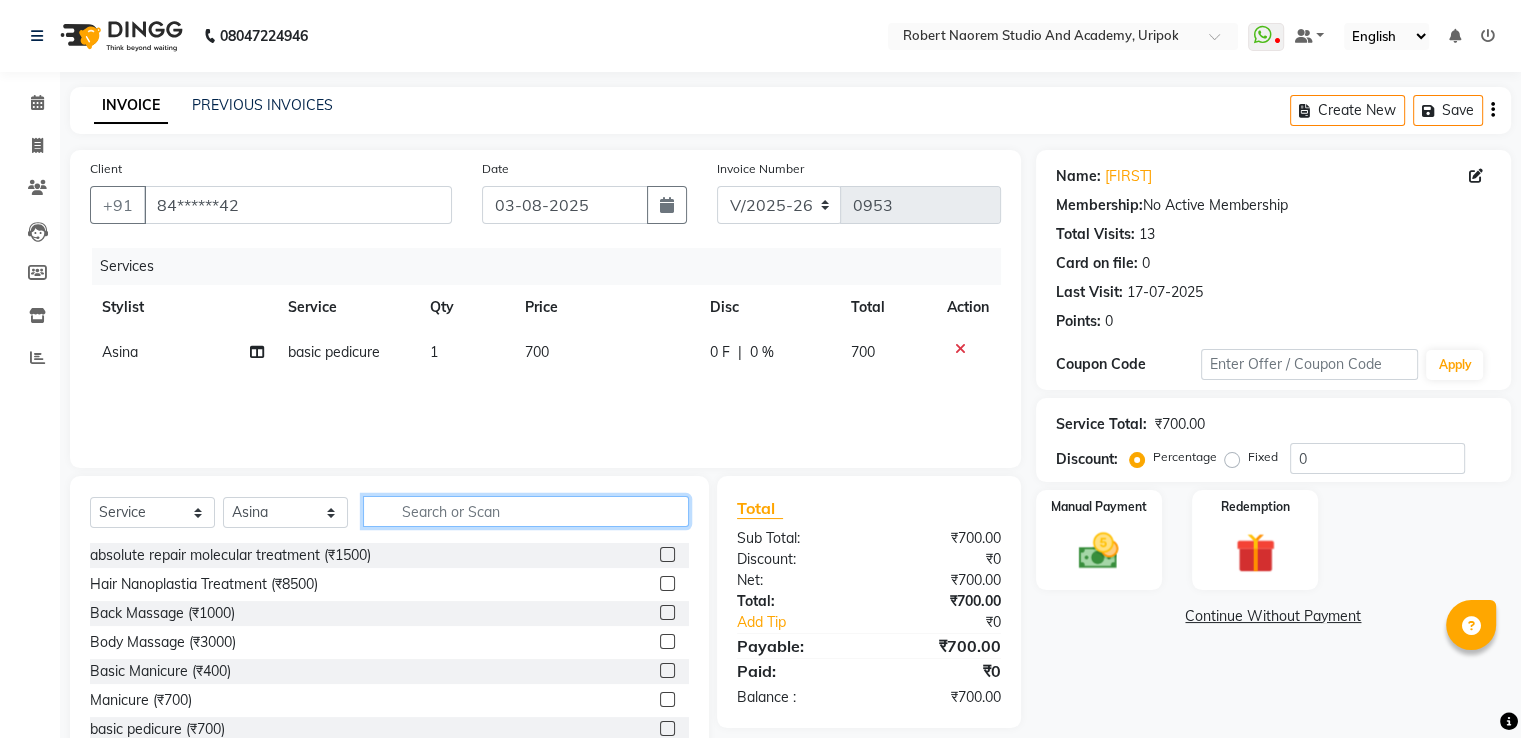click 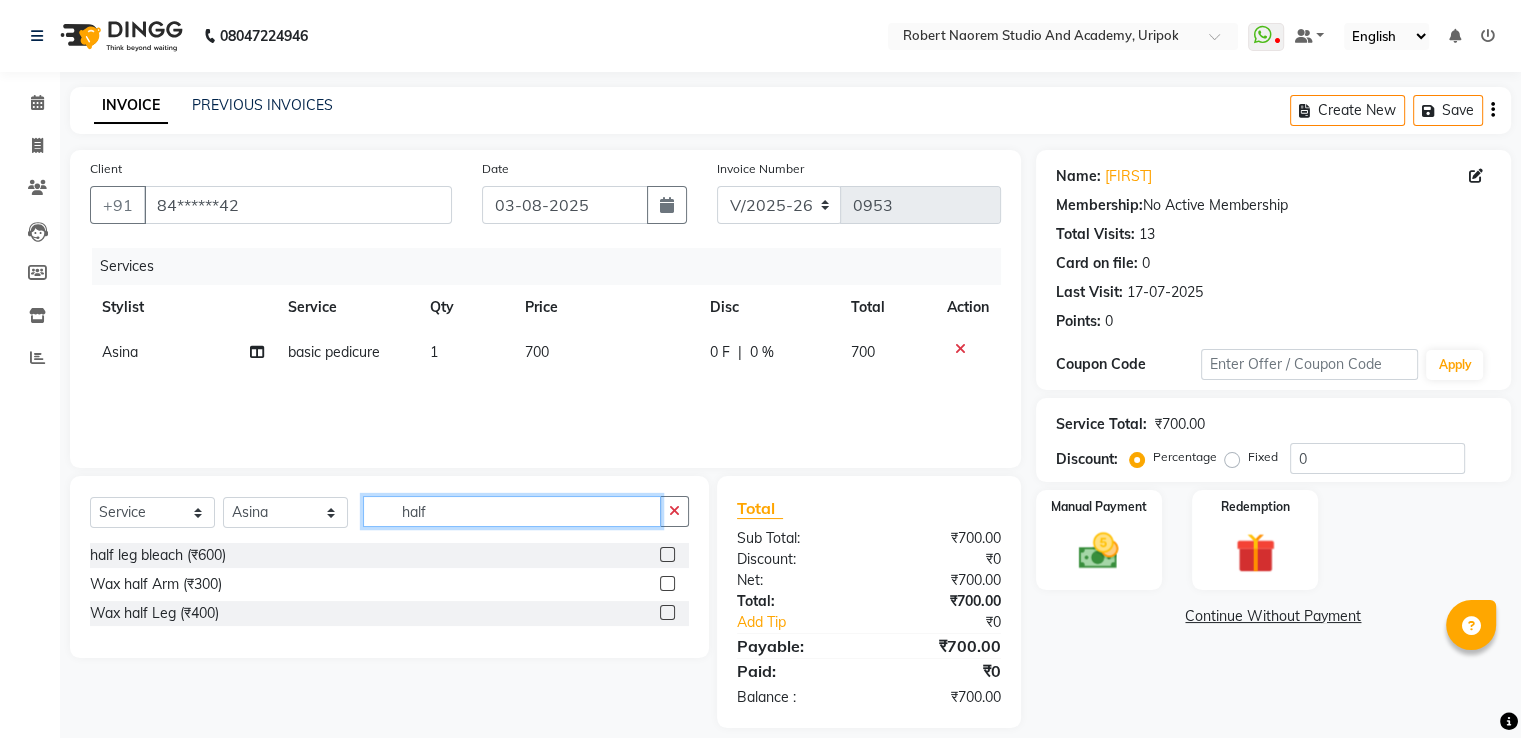 type on "half" 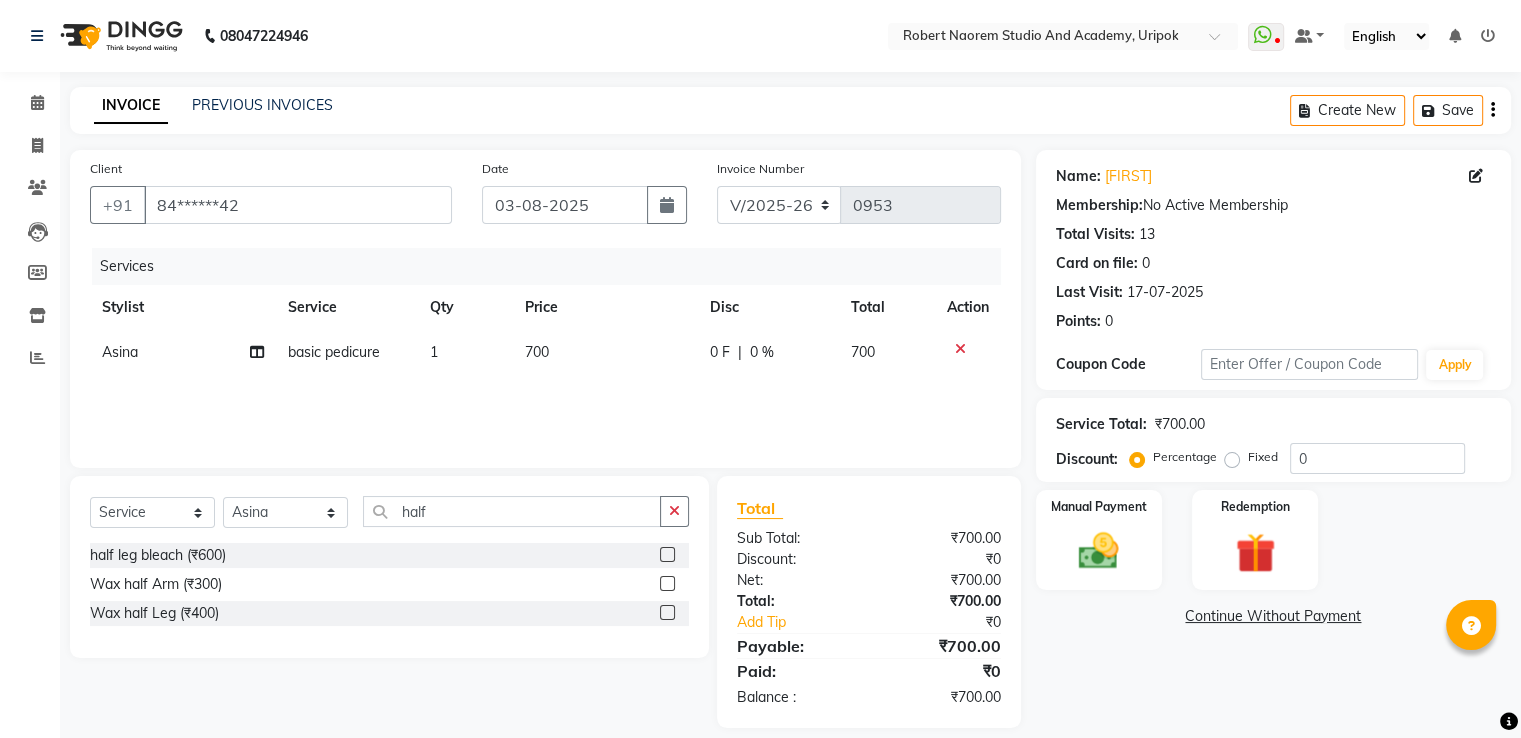 click 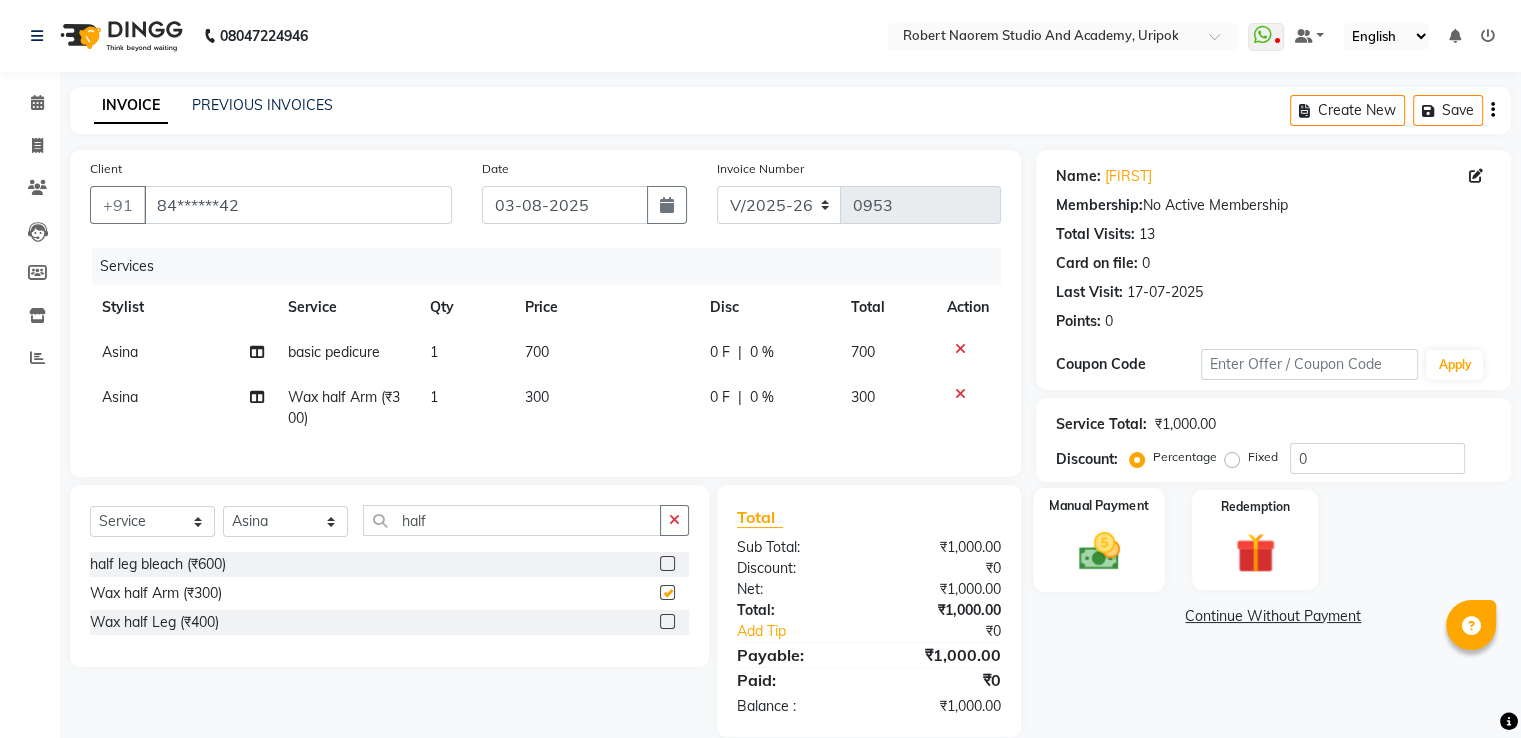 checkbox on "false" 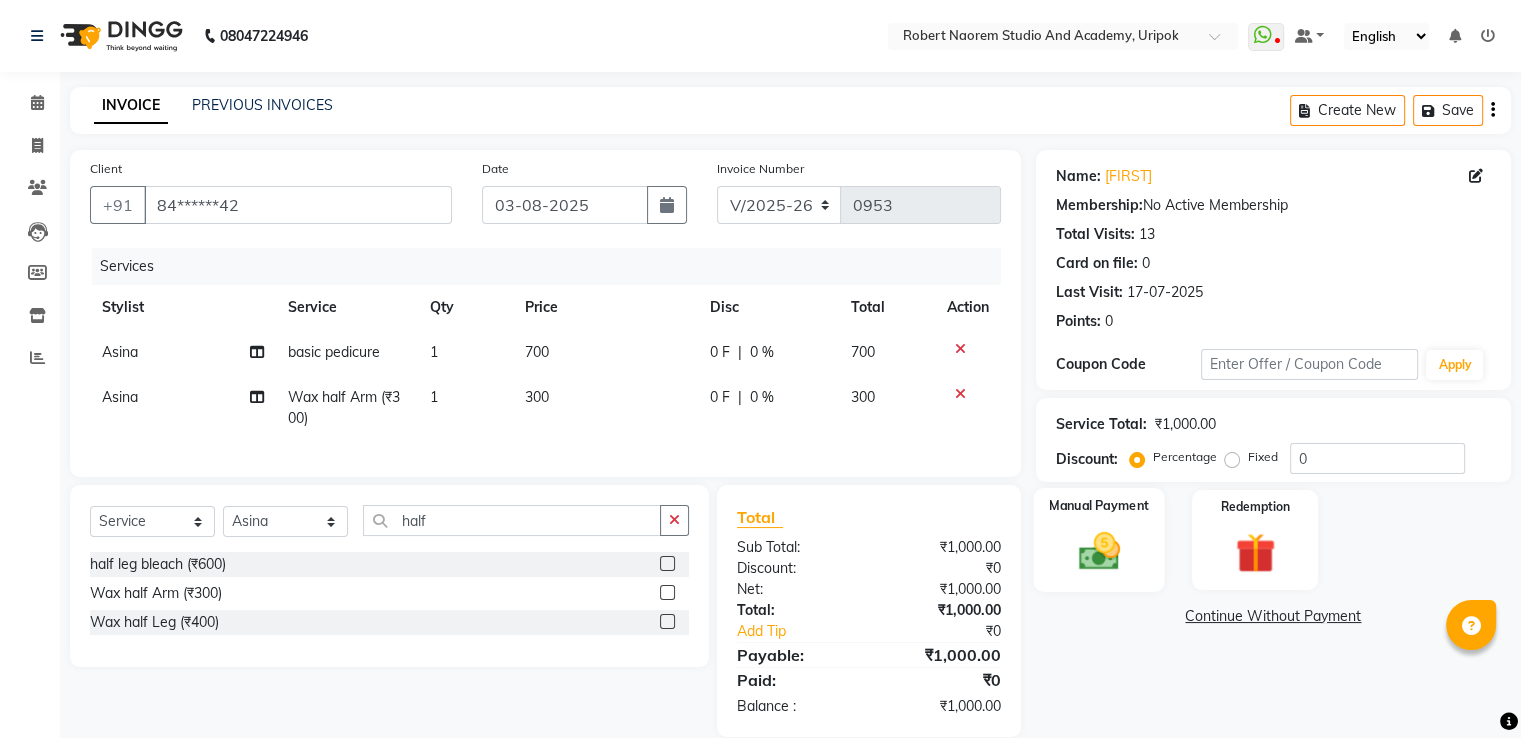 click 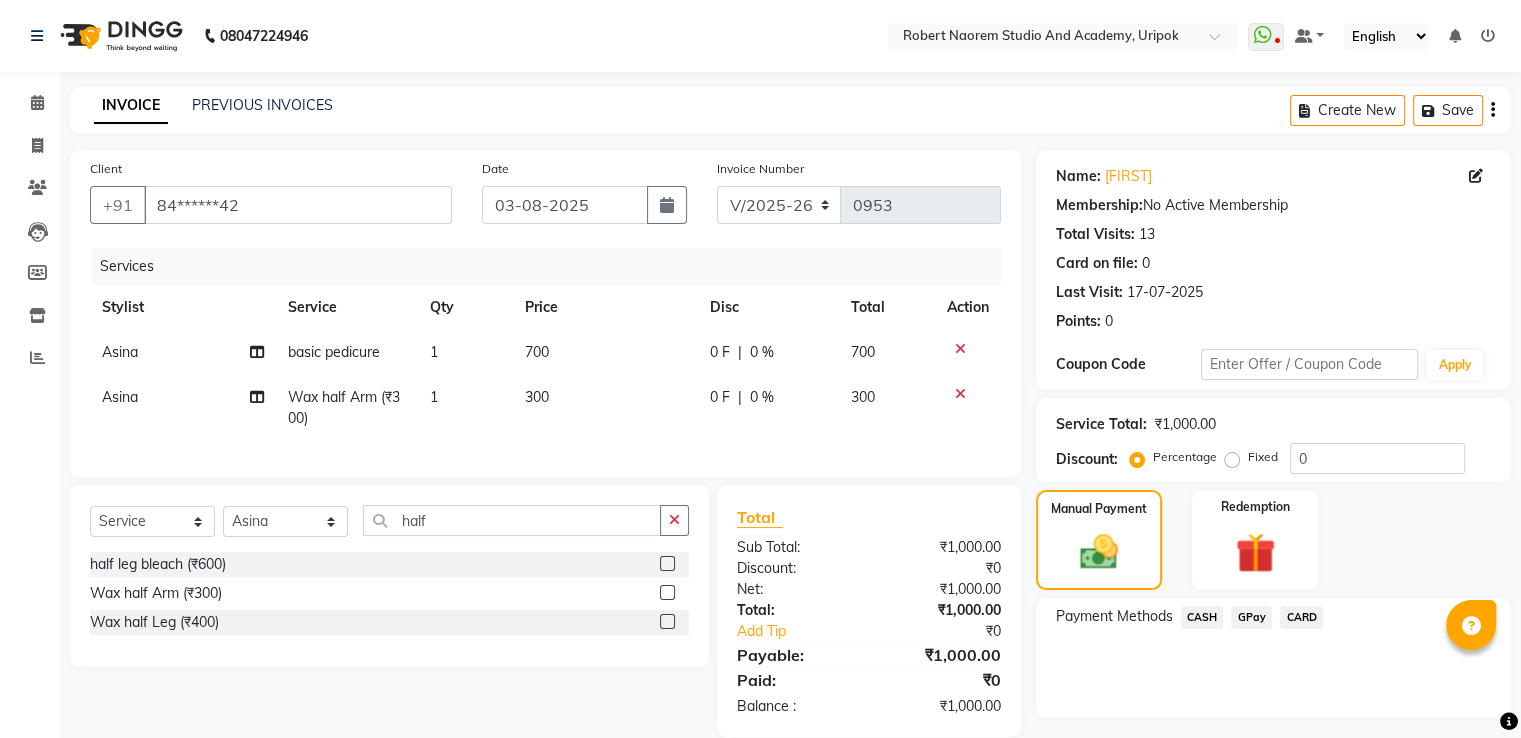 click on "CASH" 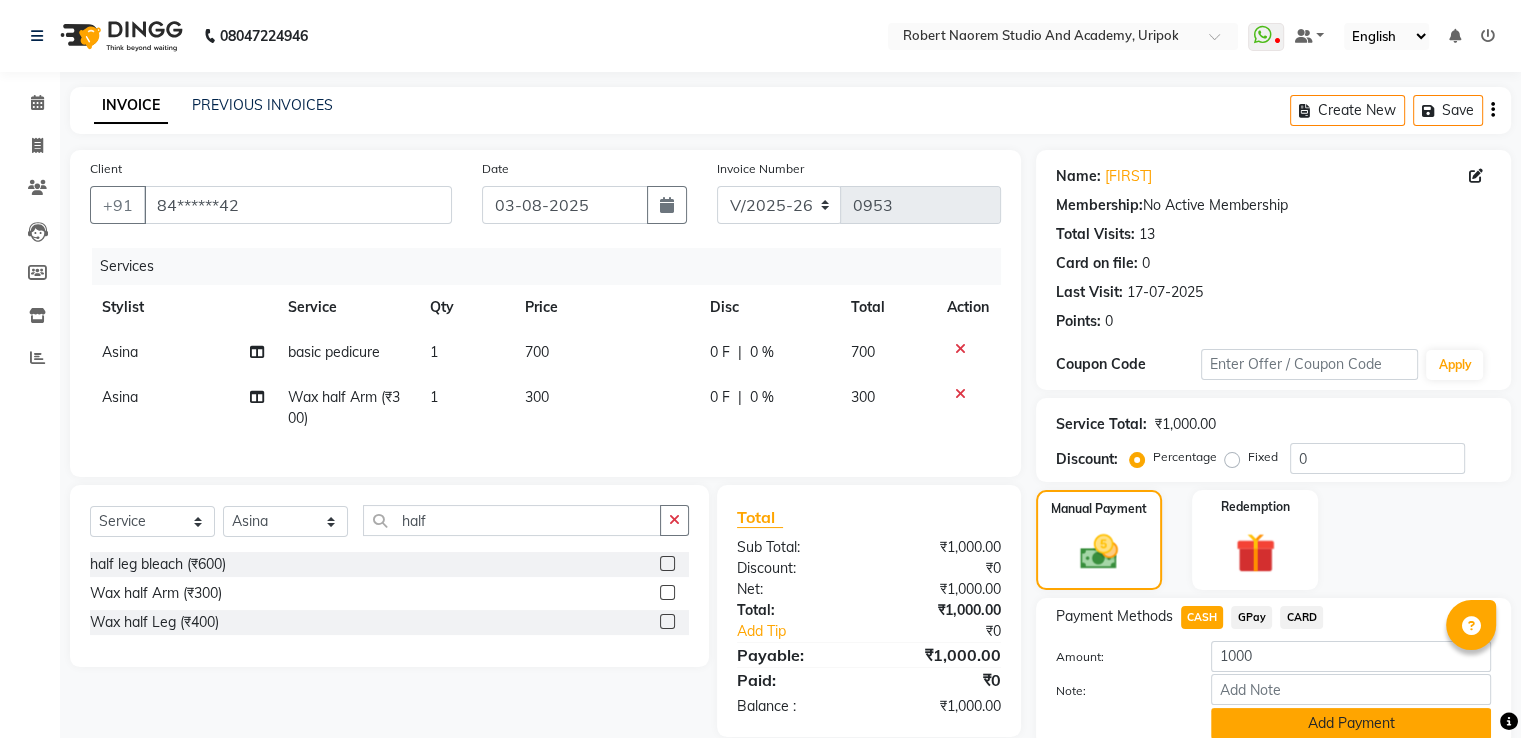 click on "Add Payment" 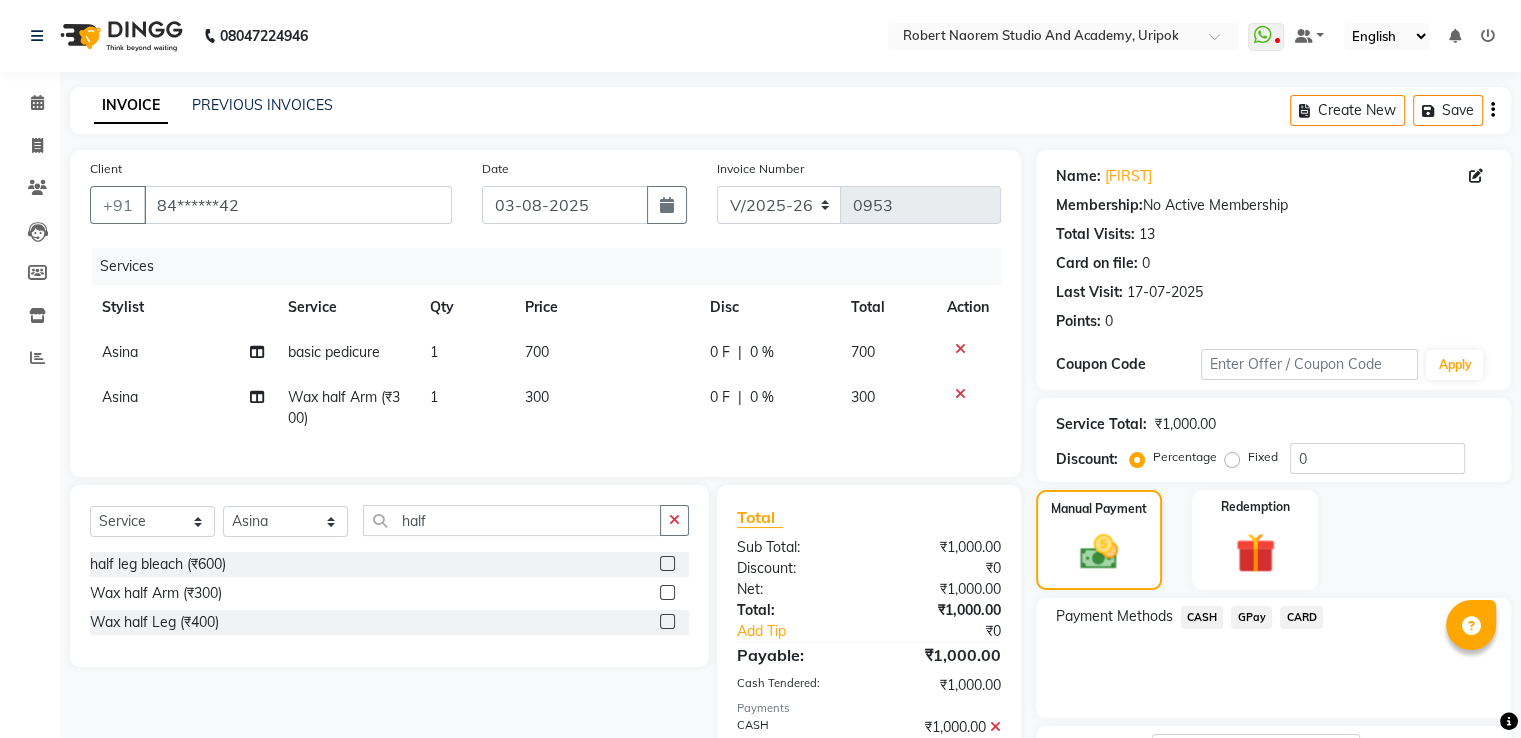 scroll, scrollTop: 163, scrollLeft: 0, axis: vertical 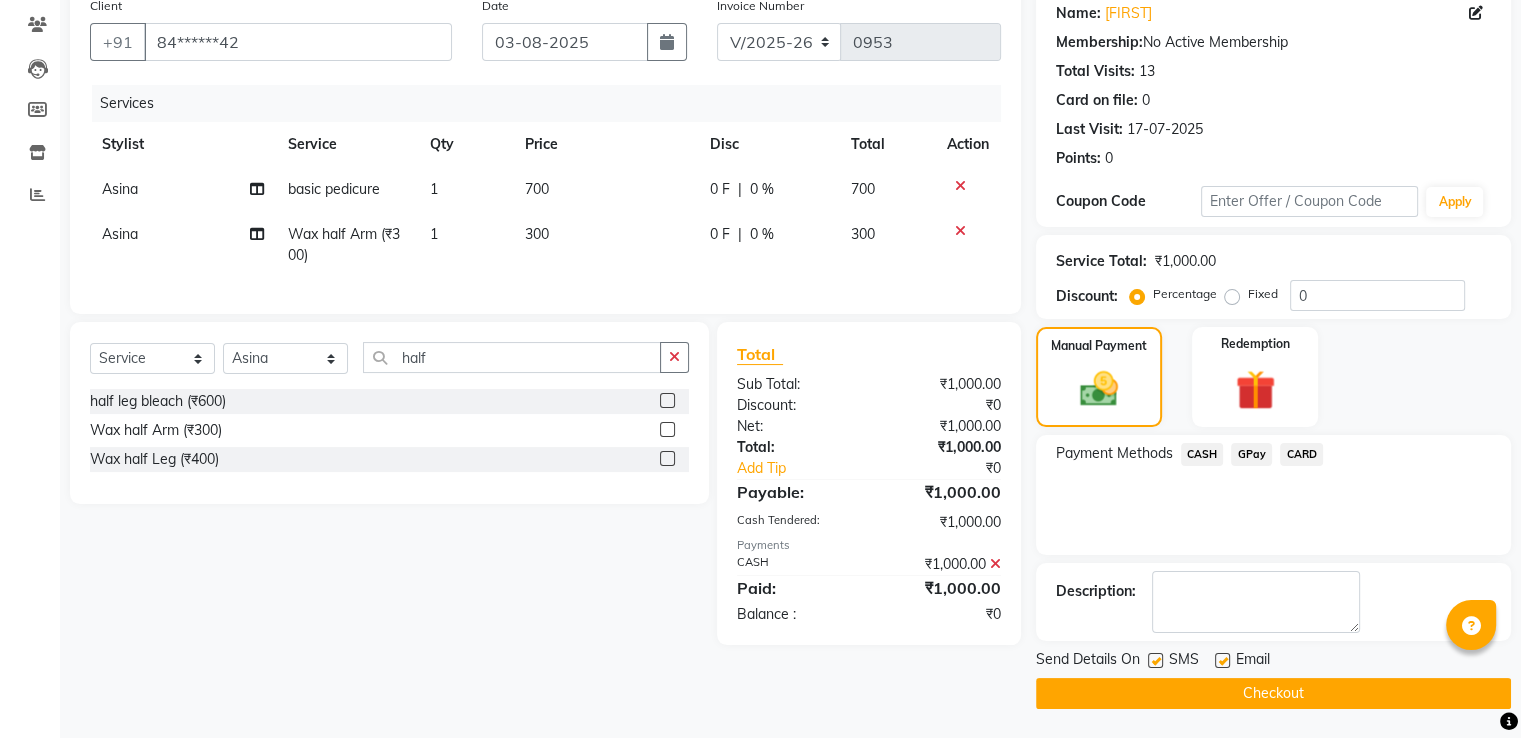 click on "Checkout" 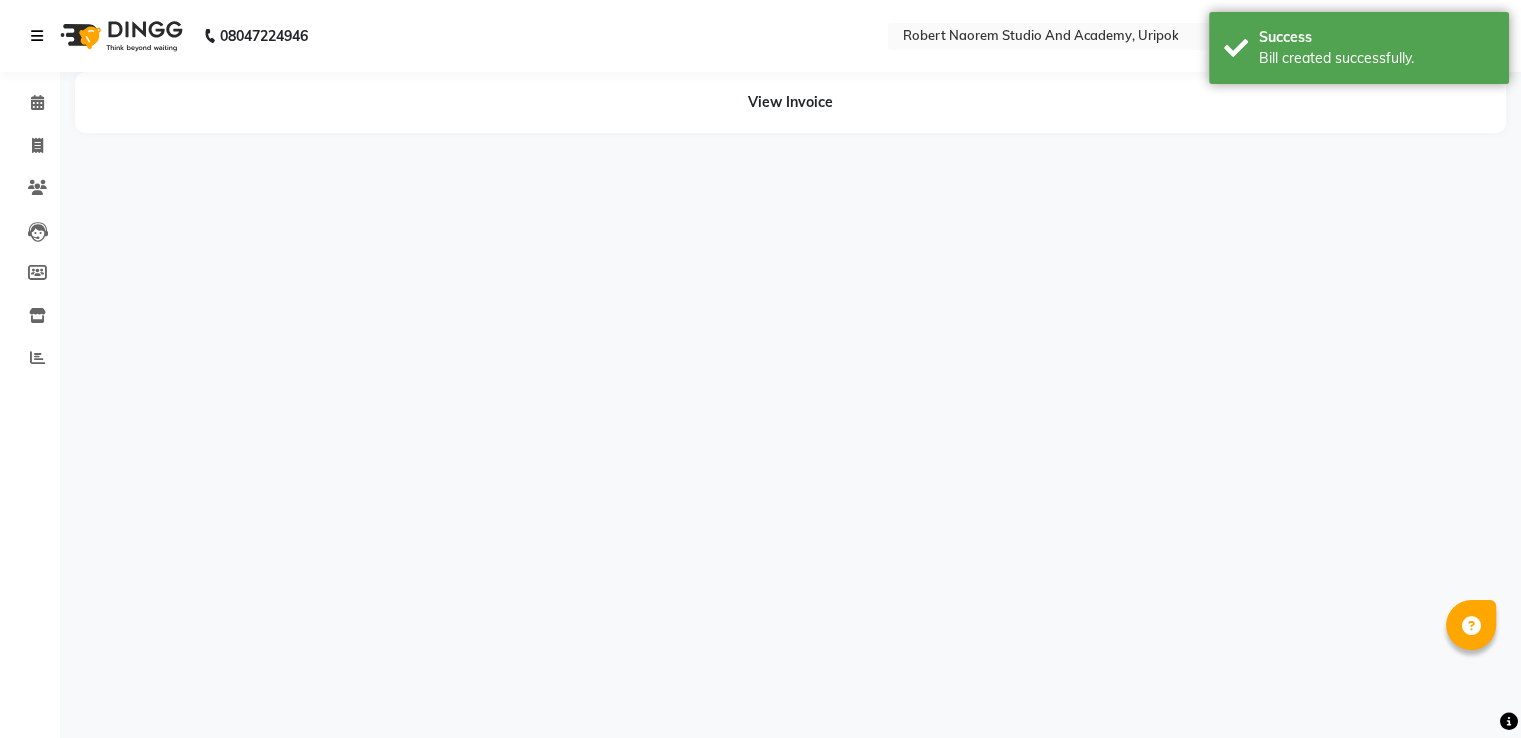 scroll, scrollTop: 0, scrollLeft: 0, axis: both 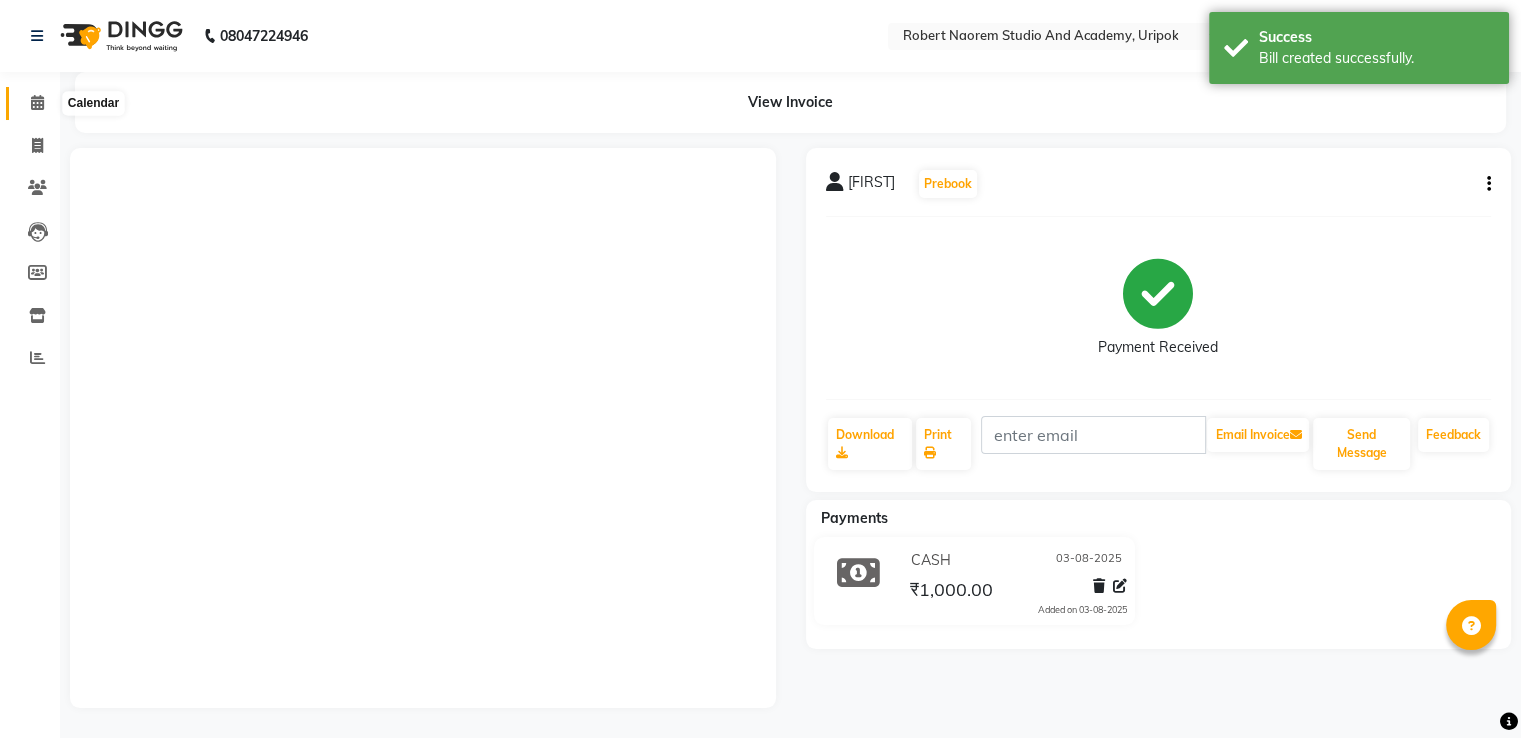 click 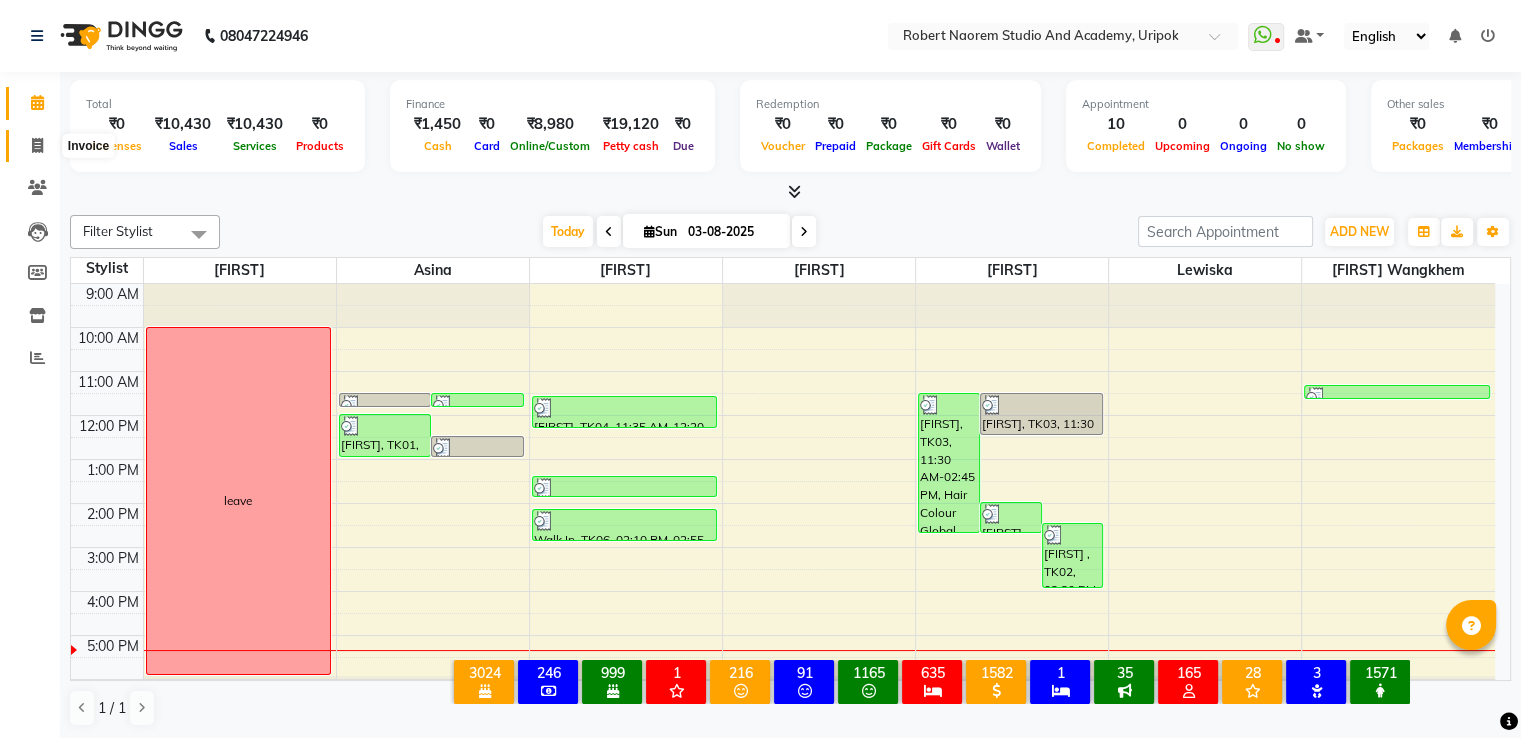 click 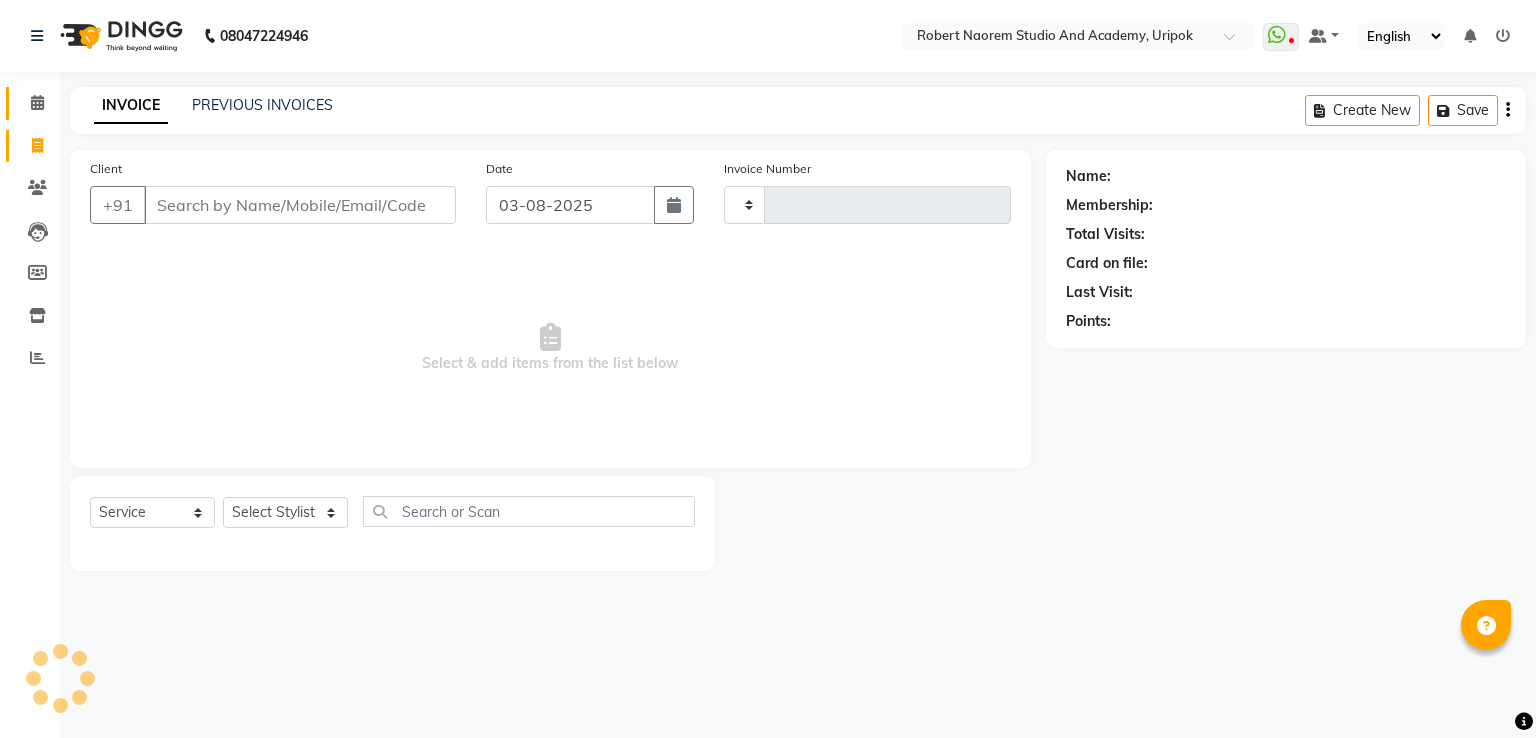 type on "0954" 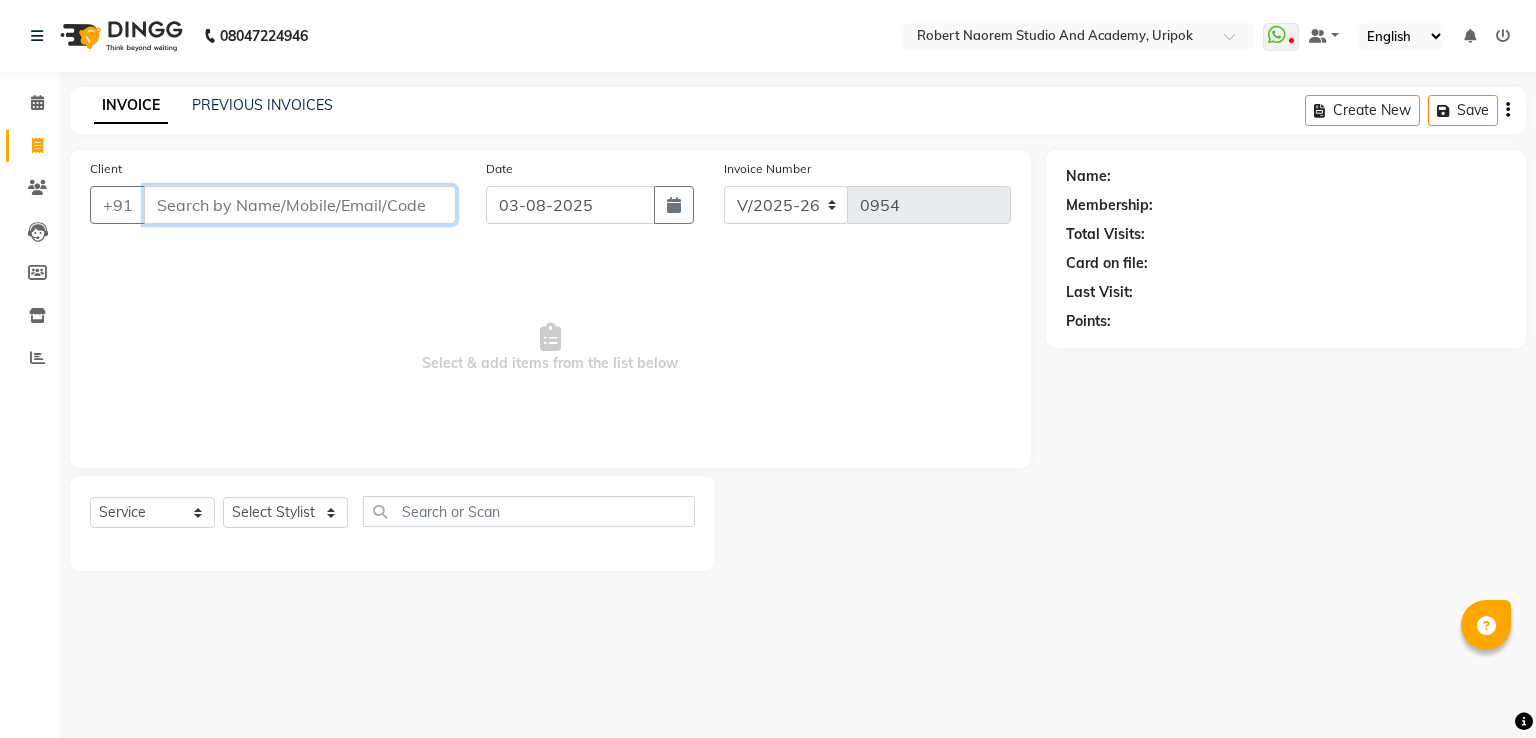 click on "Client" at bounding box center (300, 205) 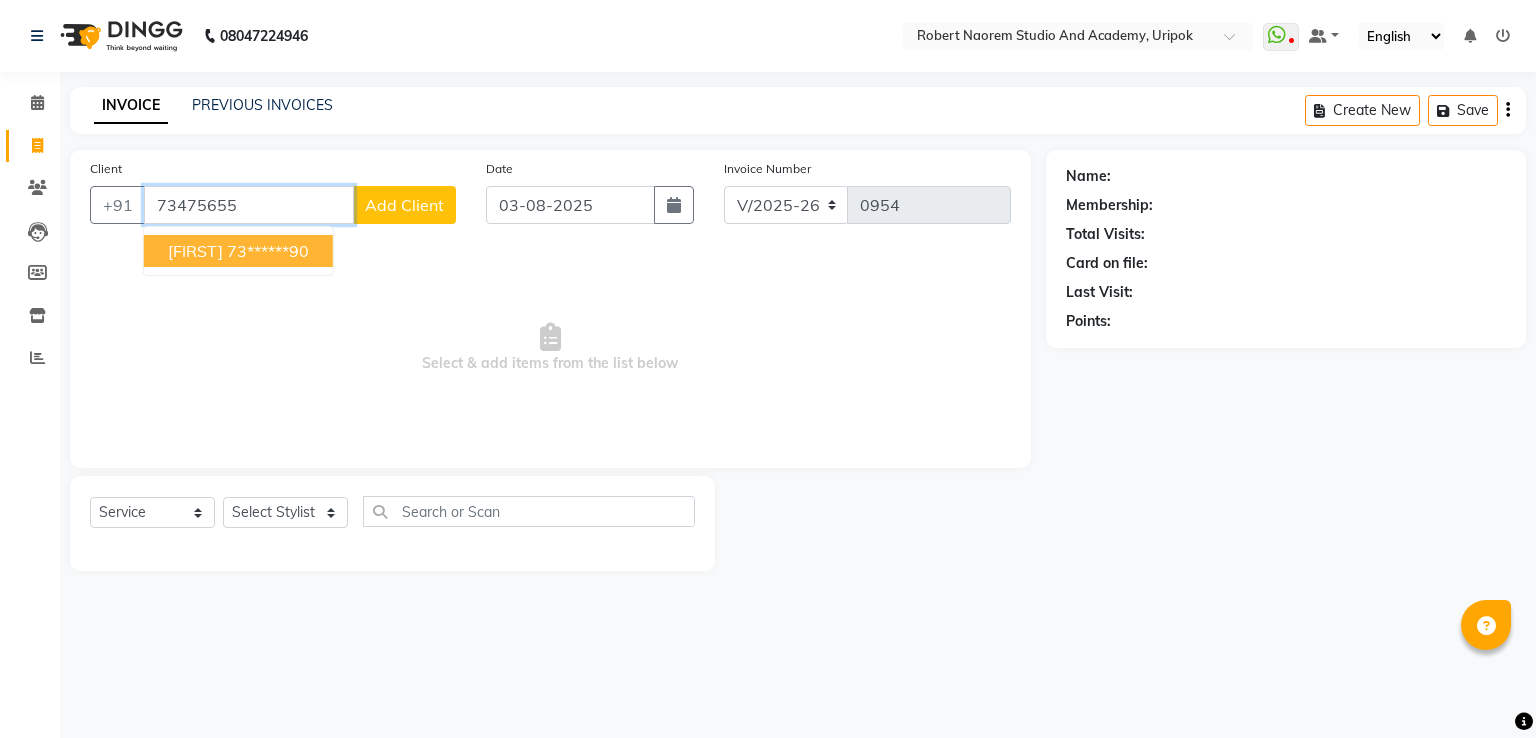 click on "[FIRST]" at bounding box center [195, 251] 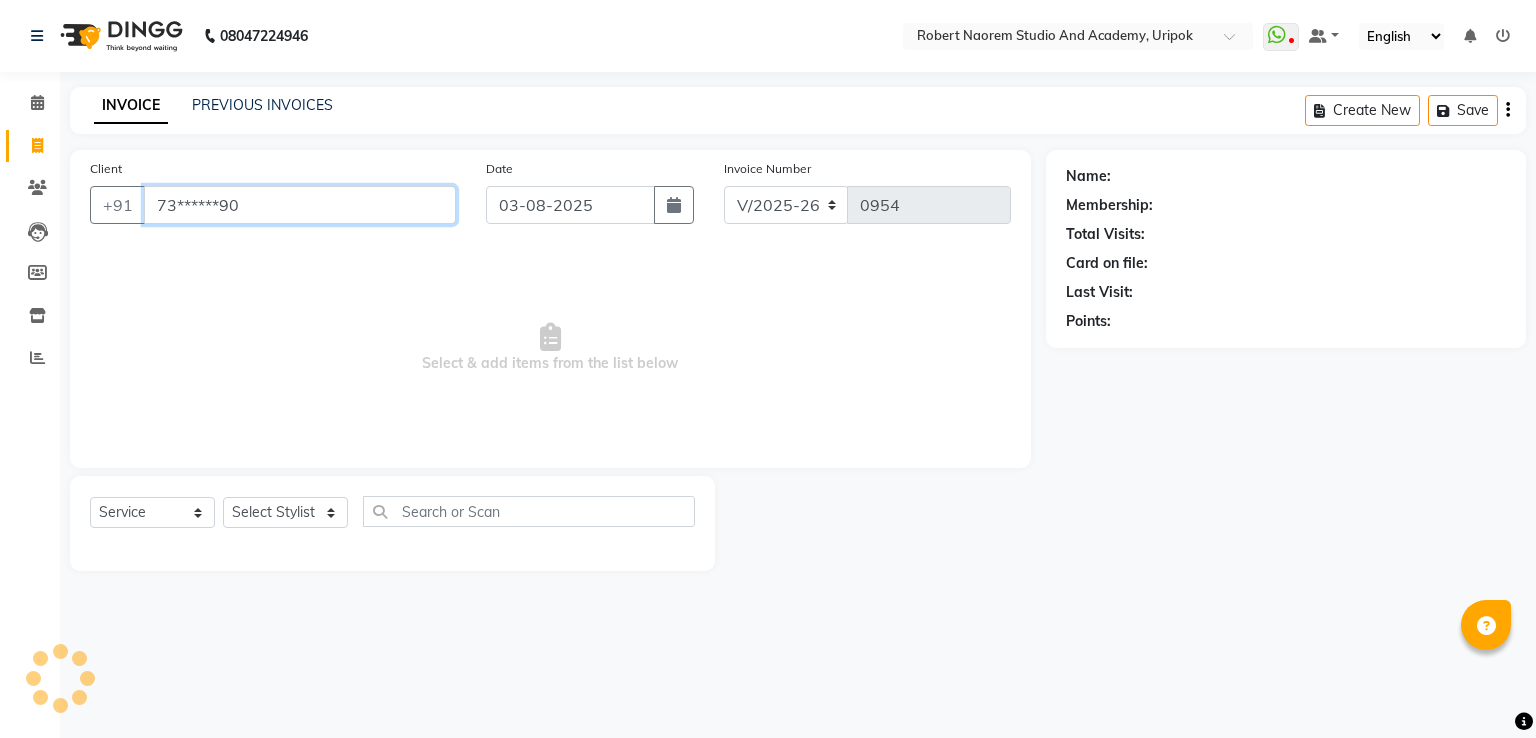 type on "73******90" 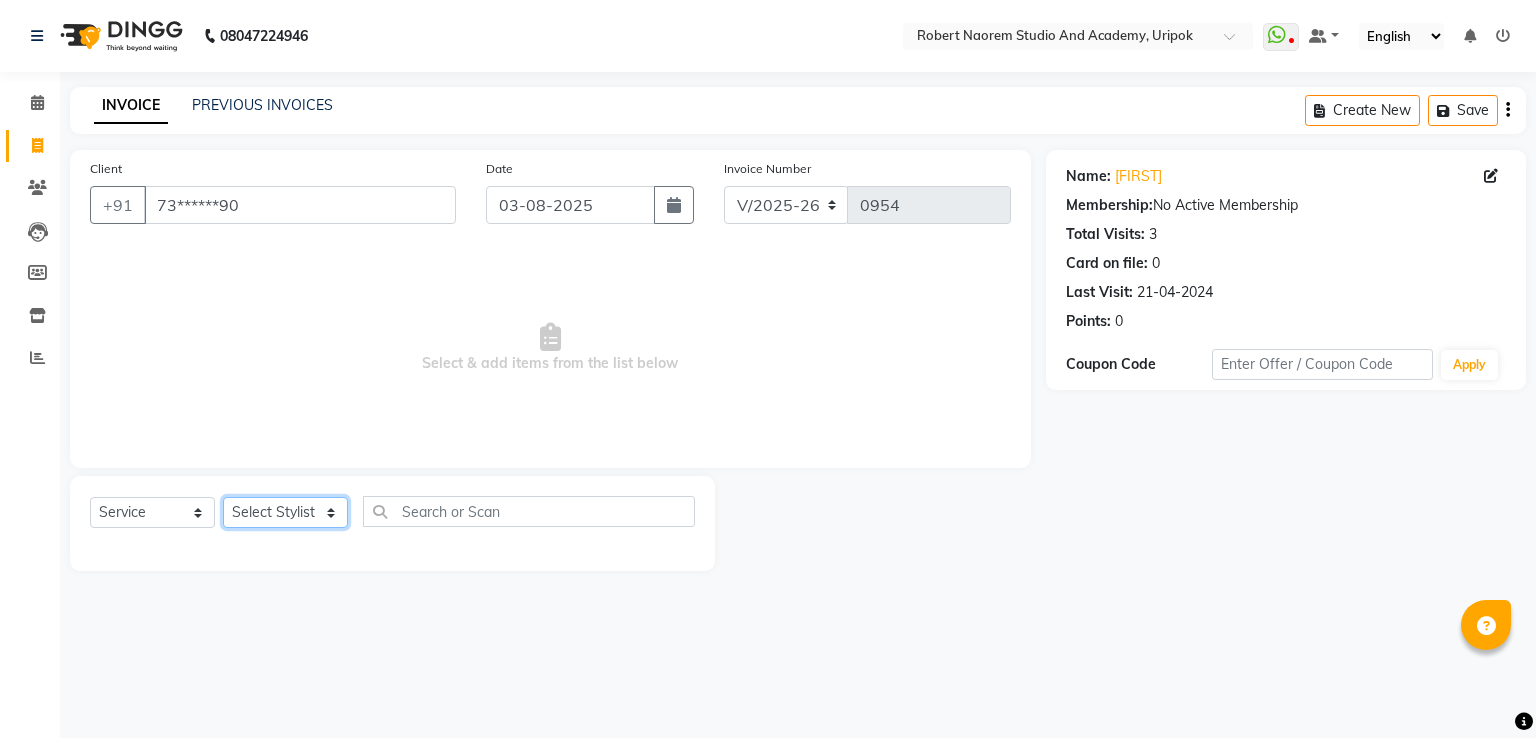 click on "Select Stylist Asina [LAST] Kamei [LAST] Micheal Rex Rosita Sonka Suniti Wangkhem" 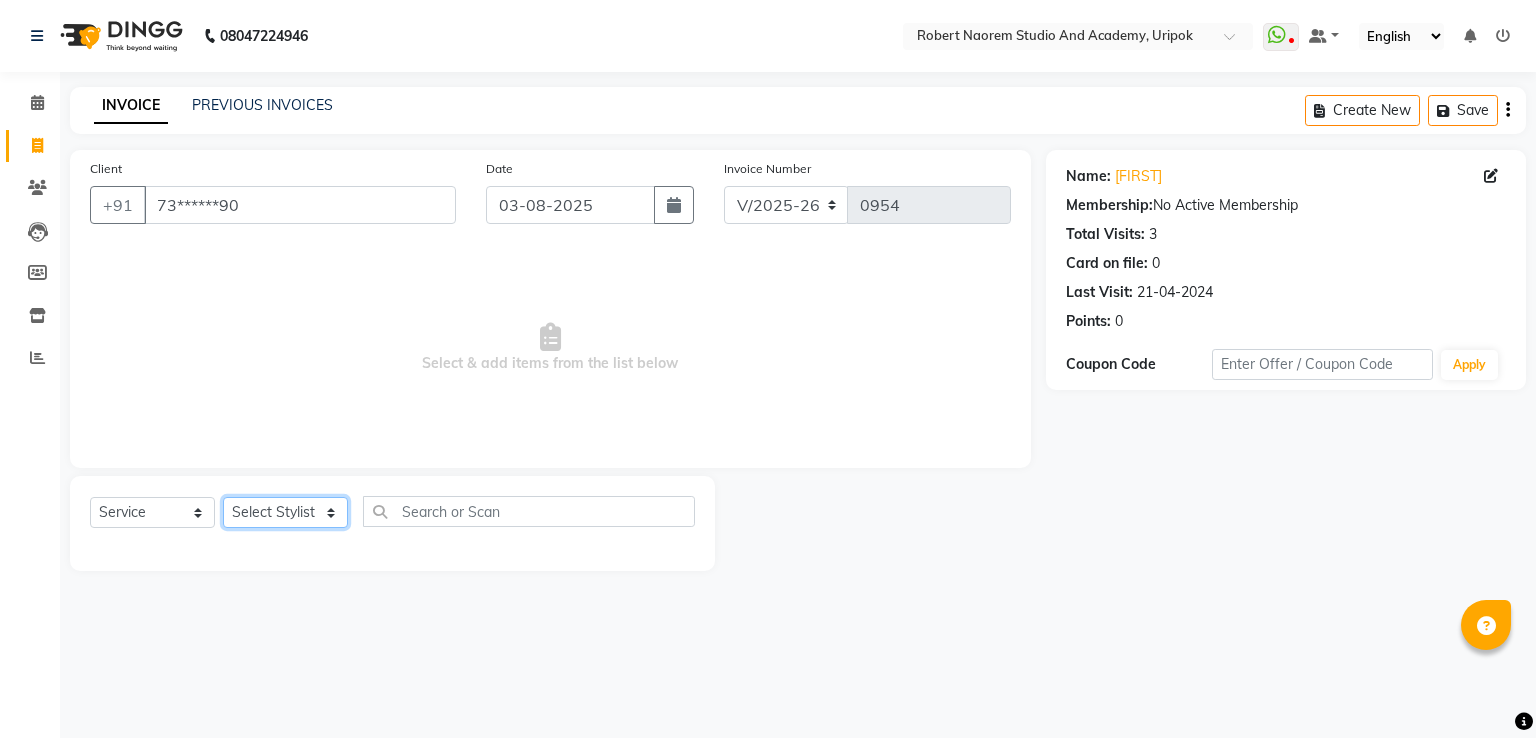select on "29614" 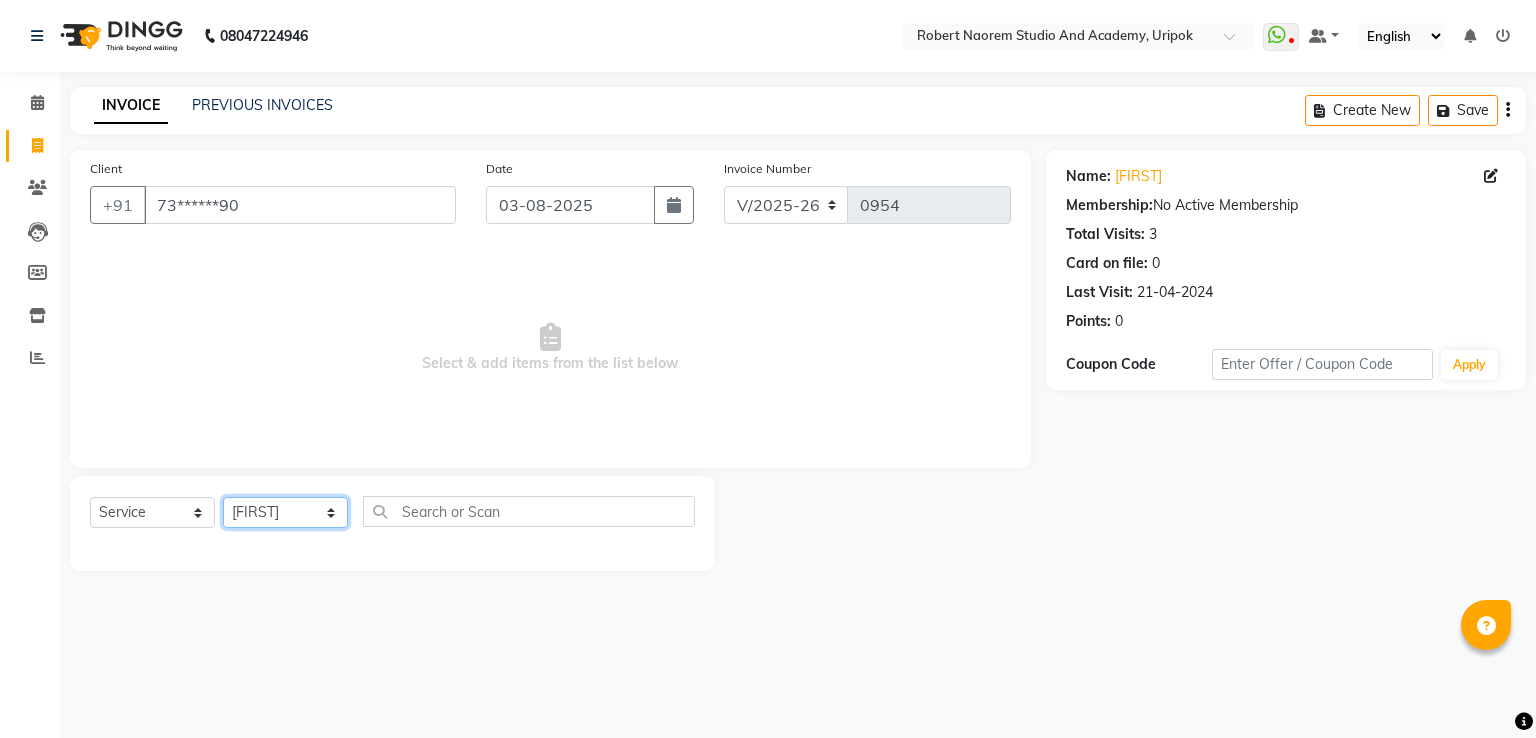 click on "Select Stylist Asina [LAST] Kamei [LAST] Micheal Rex Rosita Sonka Suniti Wangkhem" 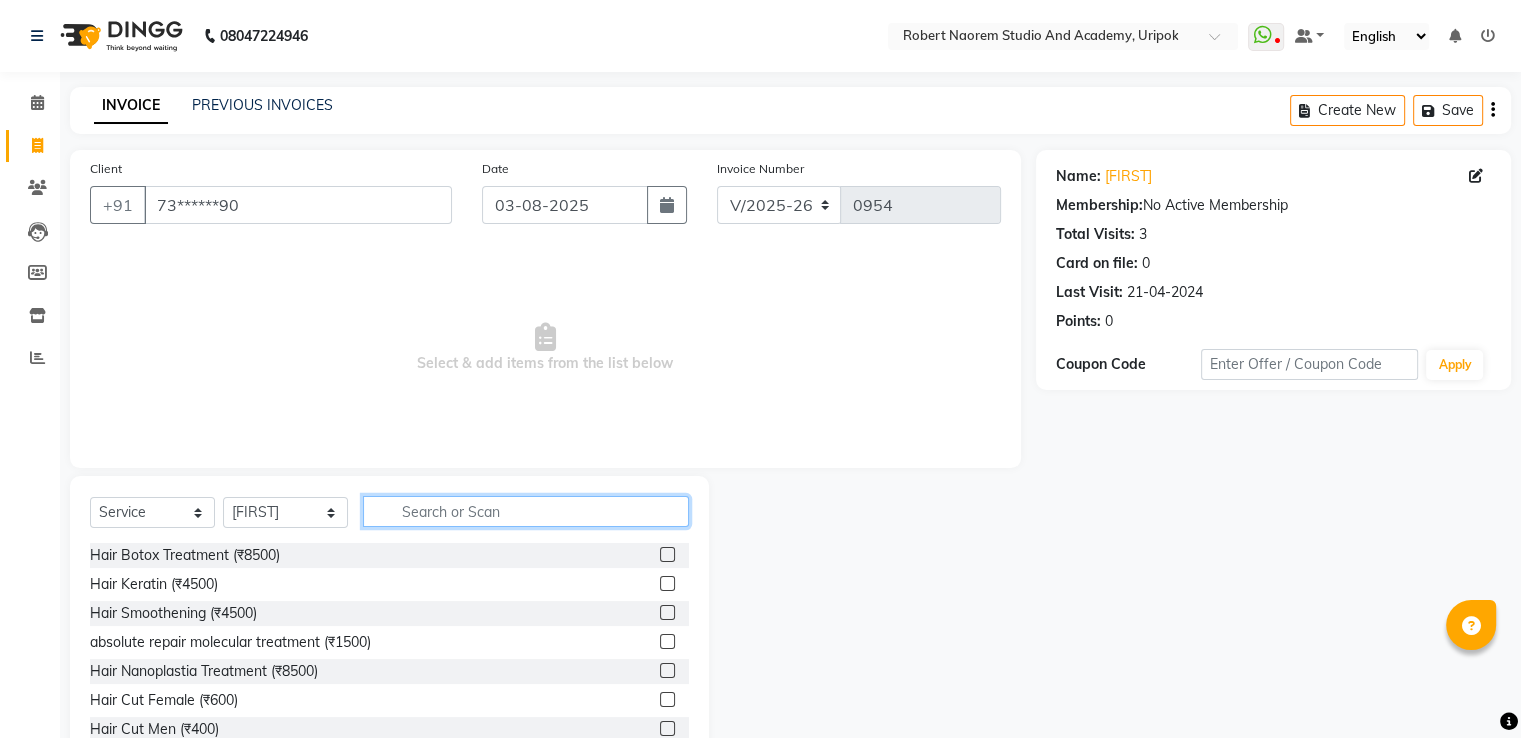click 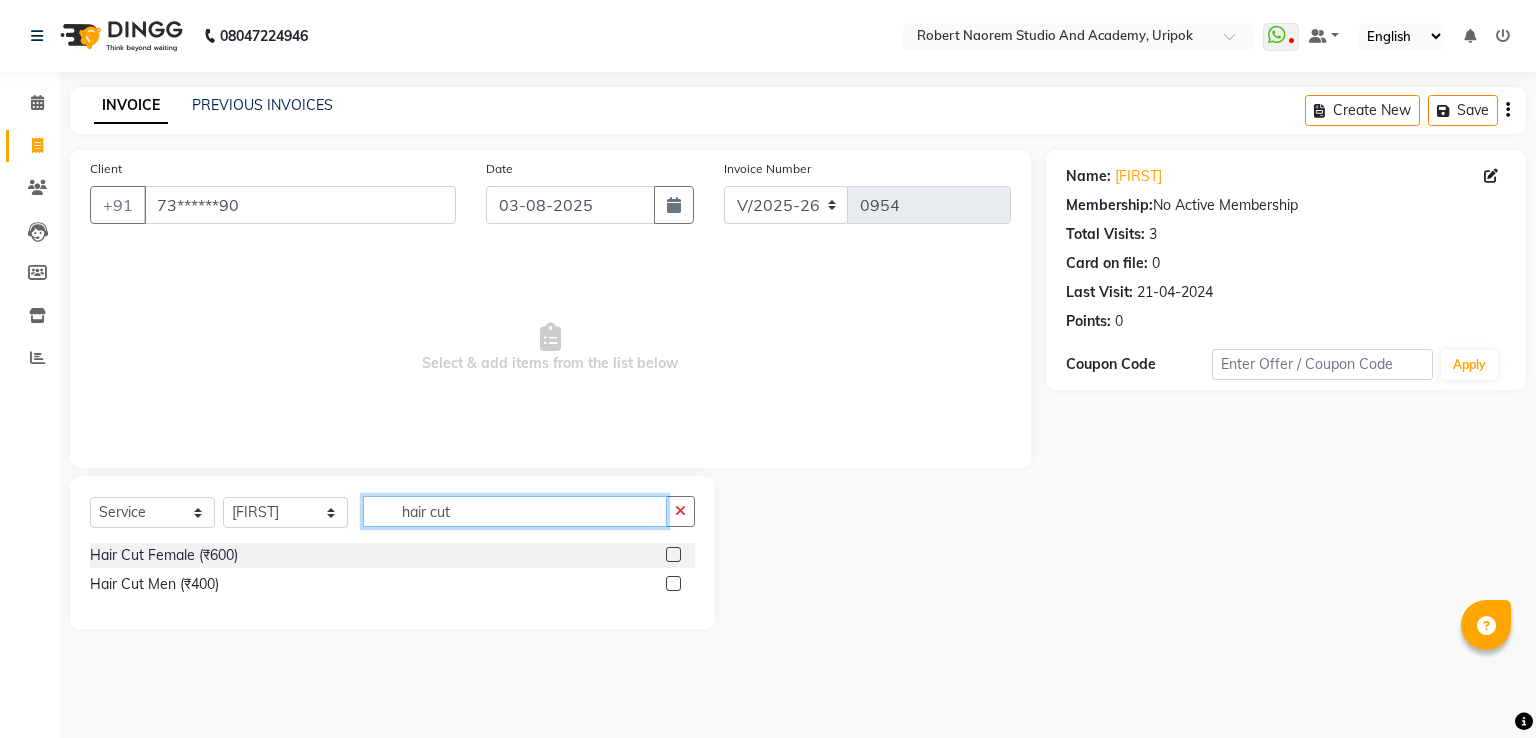 type on "hair cut" 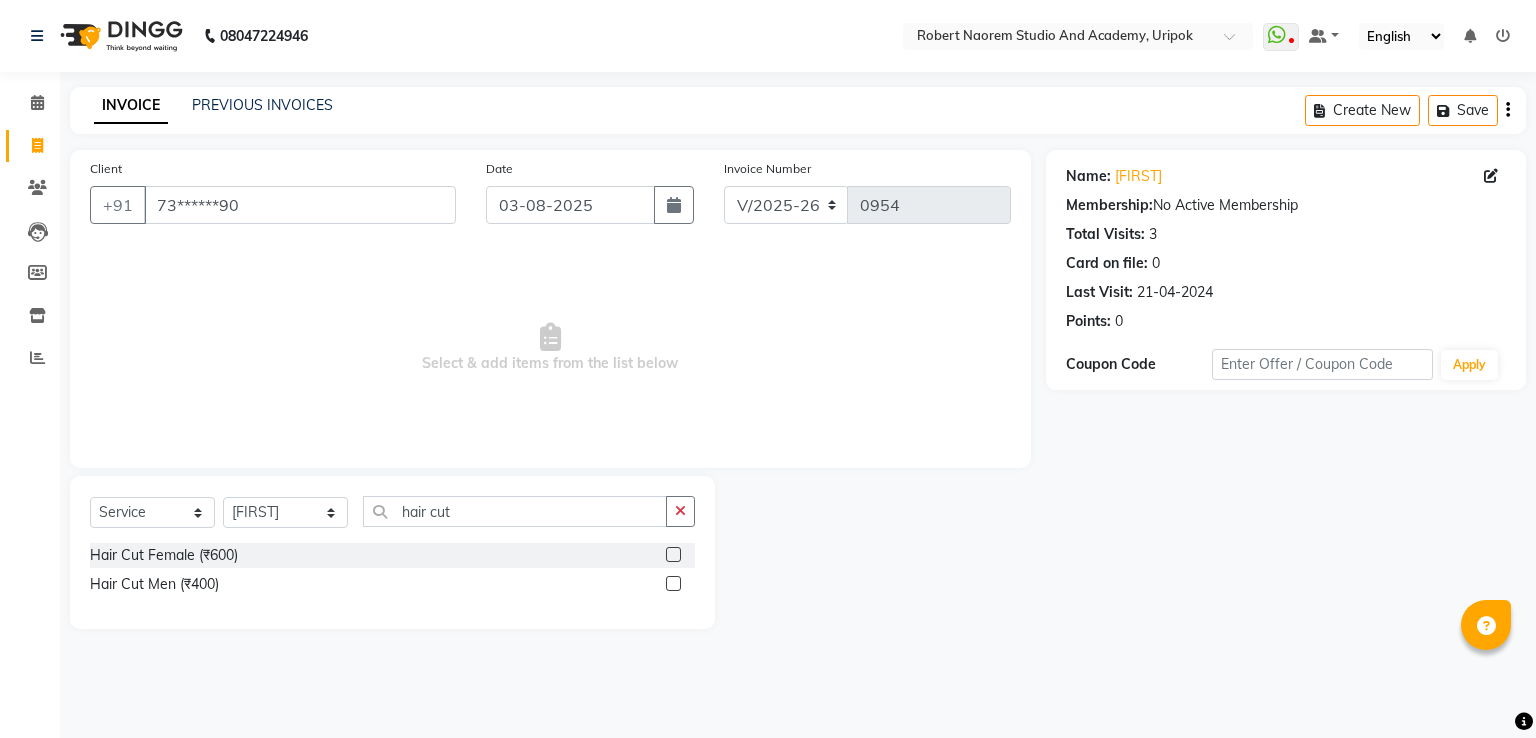 click 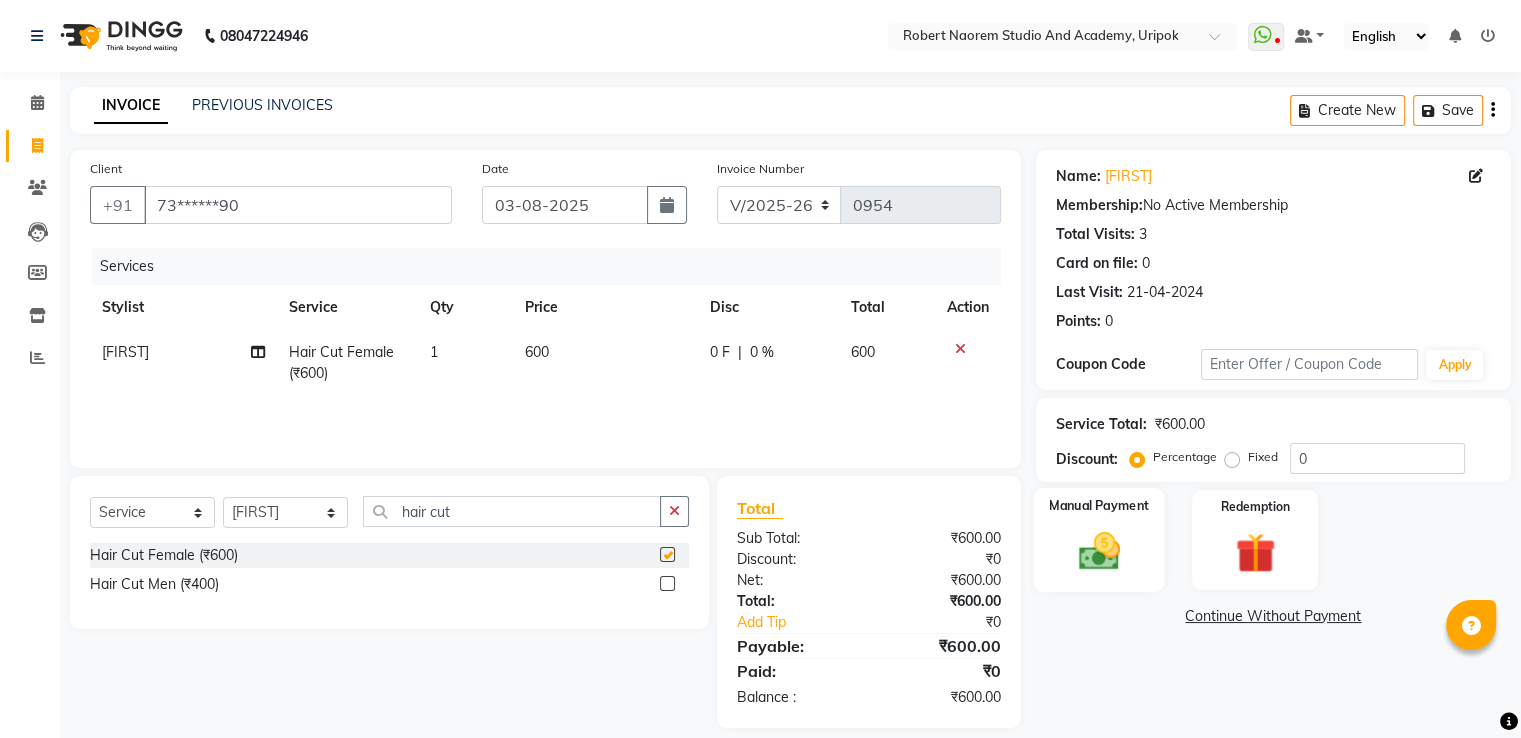 checkbox on "false" 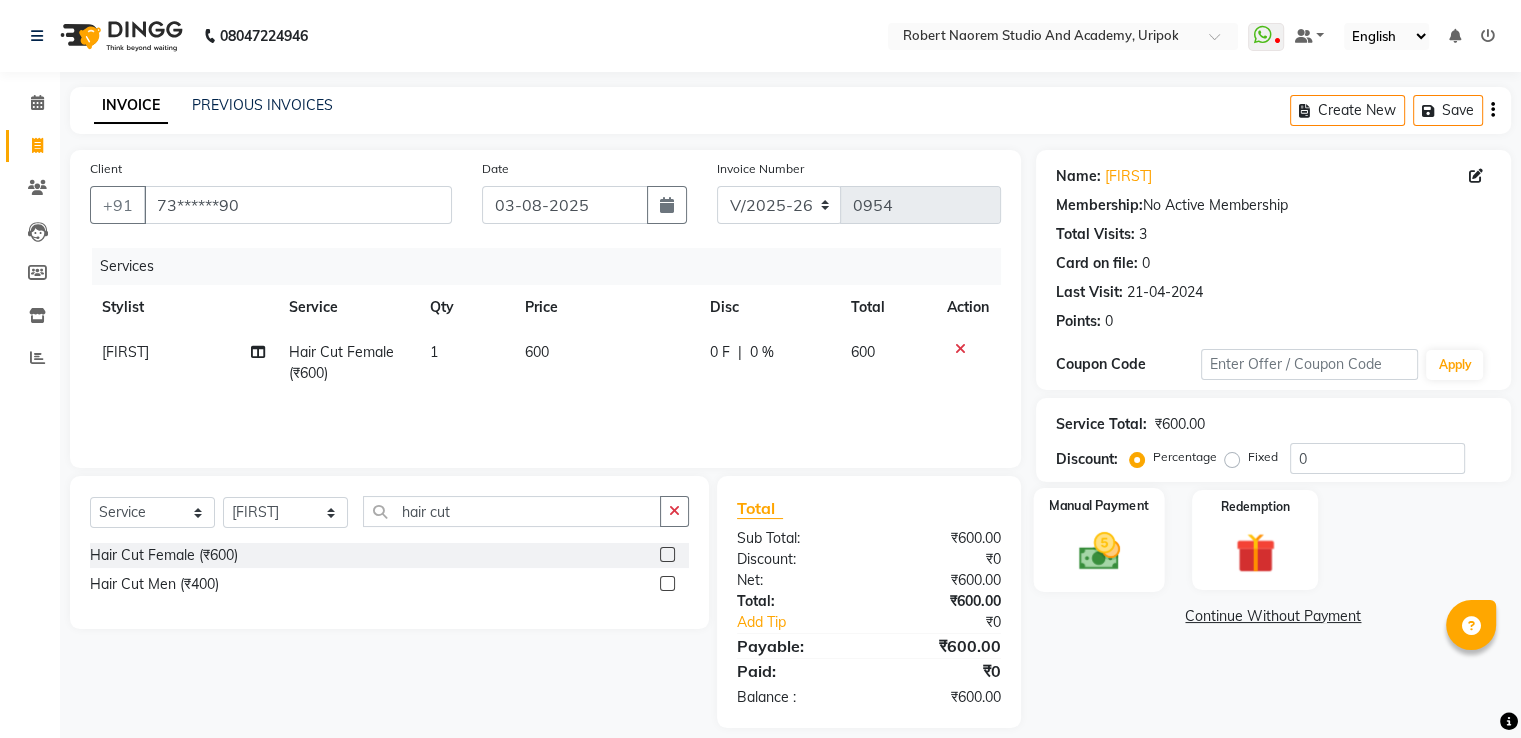 click on "Manual Payment" 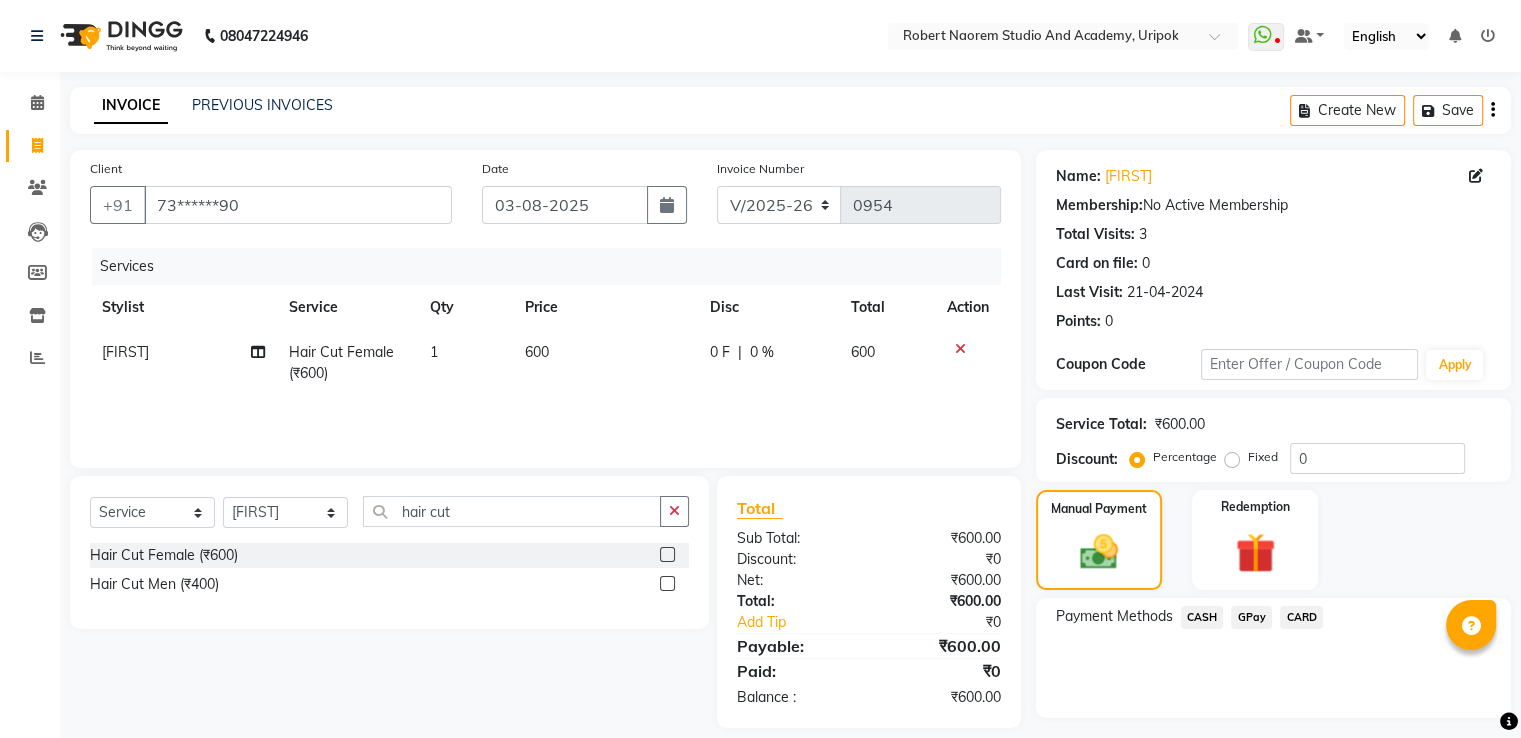 click on "CASH" 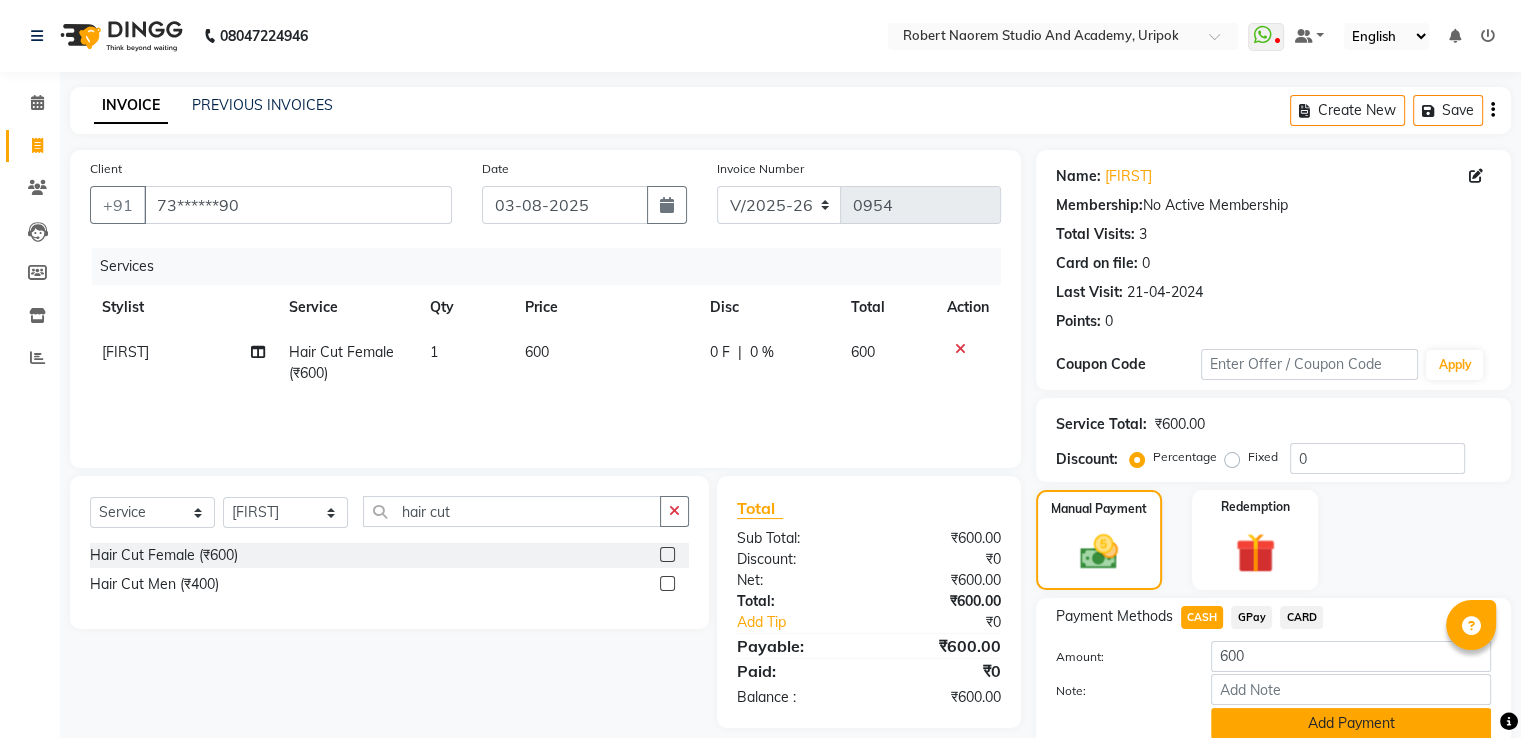 scroll, scrollTop: 81, scrollLeft: 0, axis: vertical 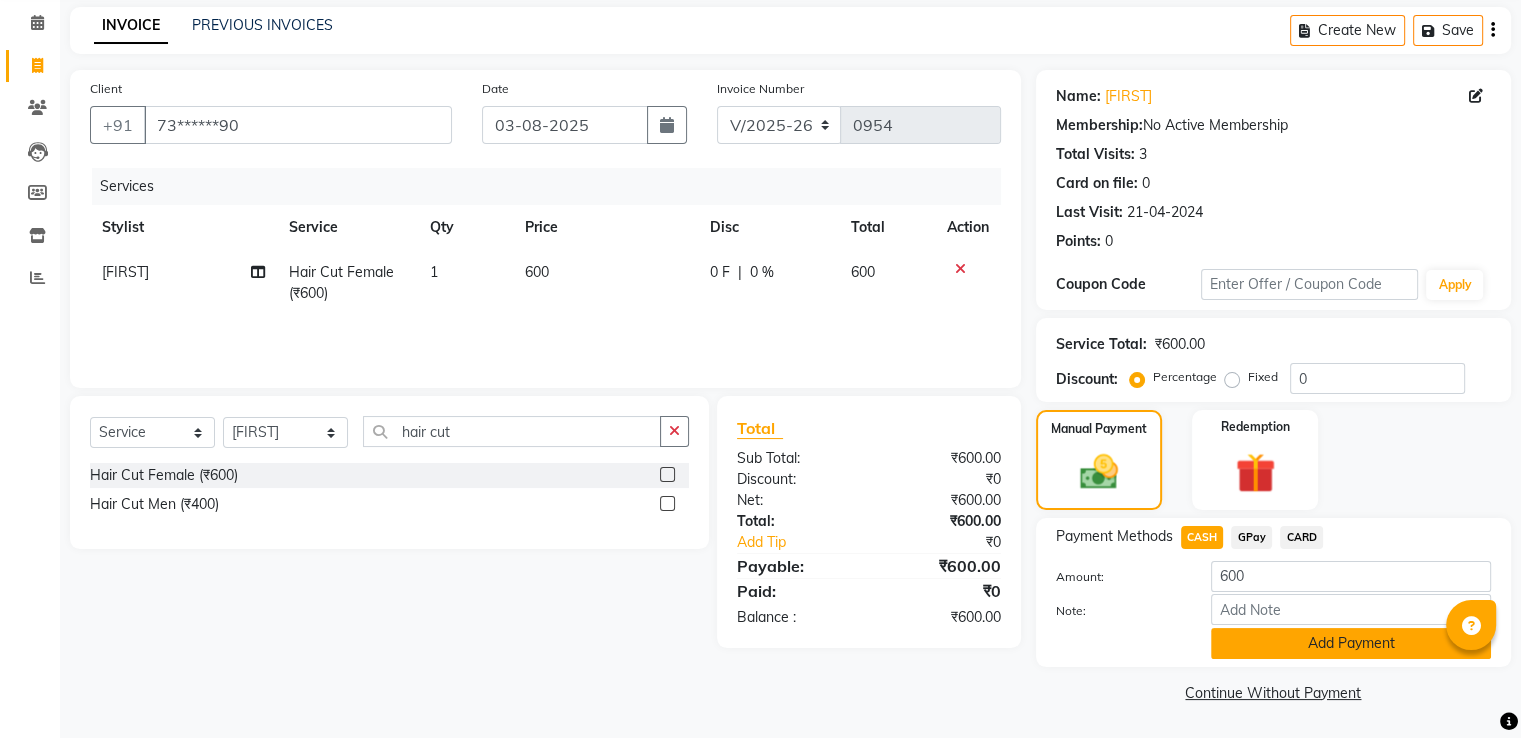 click on "Add Payment" 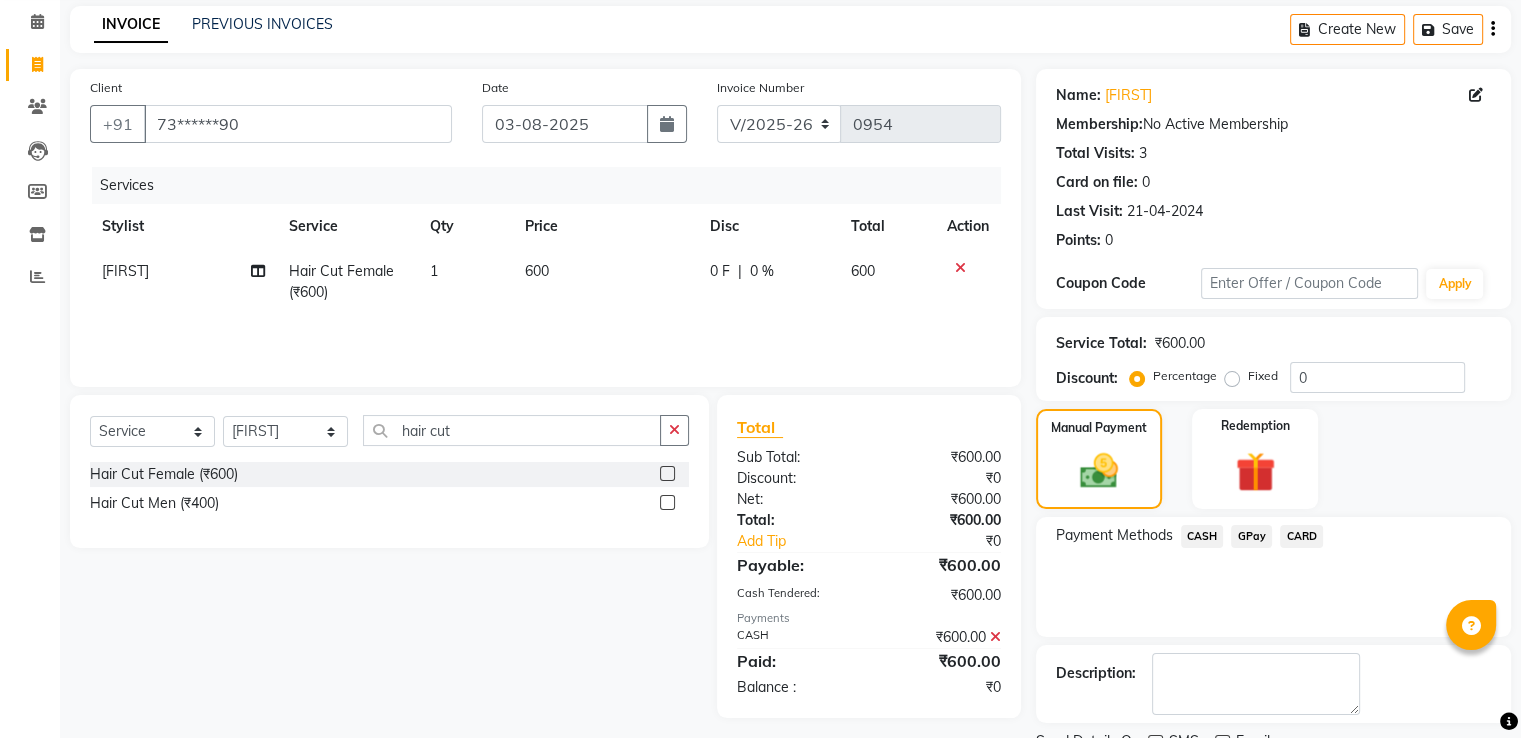 scroll, scrollTop: 163, scrollLeft: 0, axis: vertical 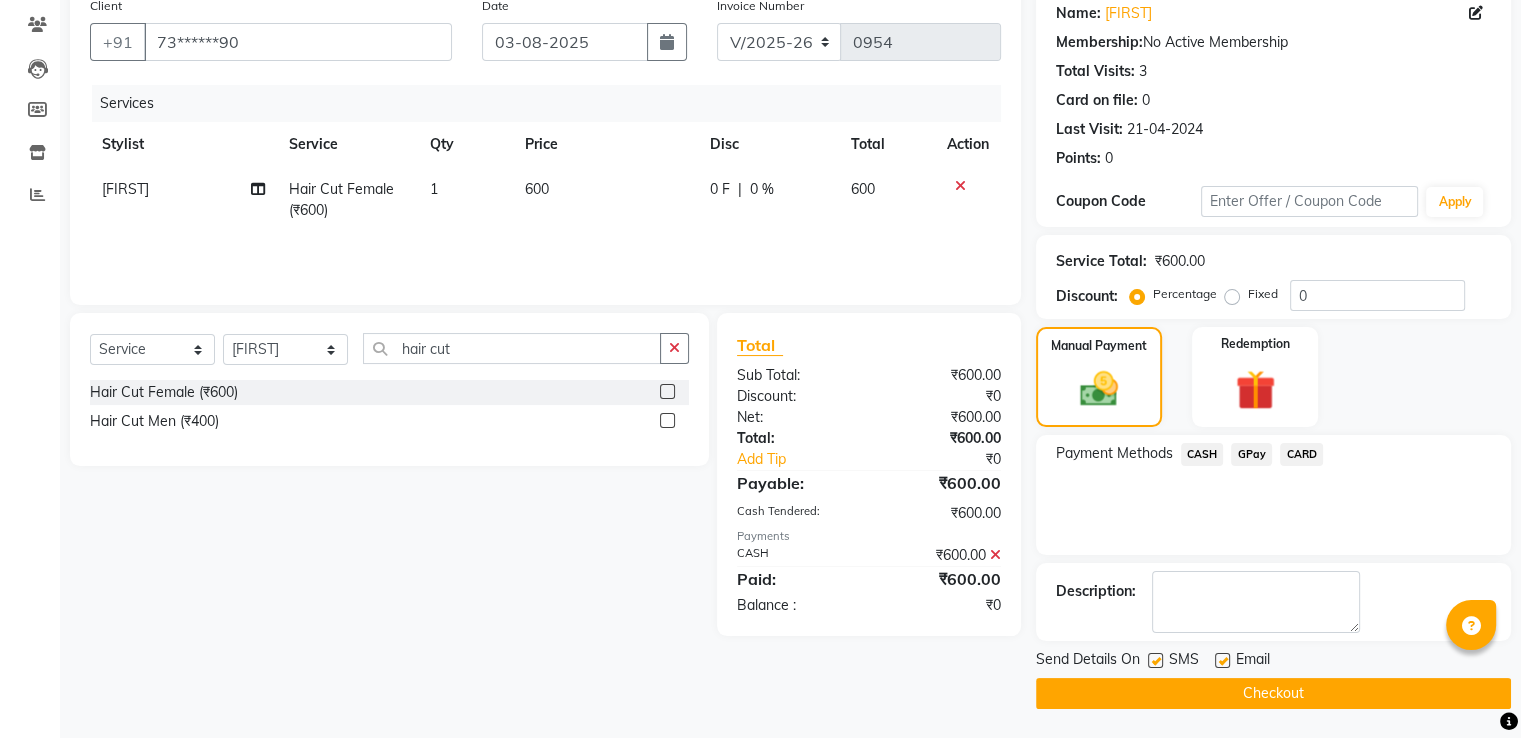 click on "Checkout" 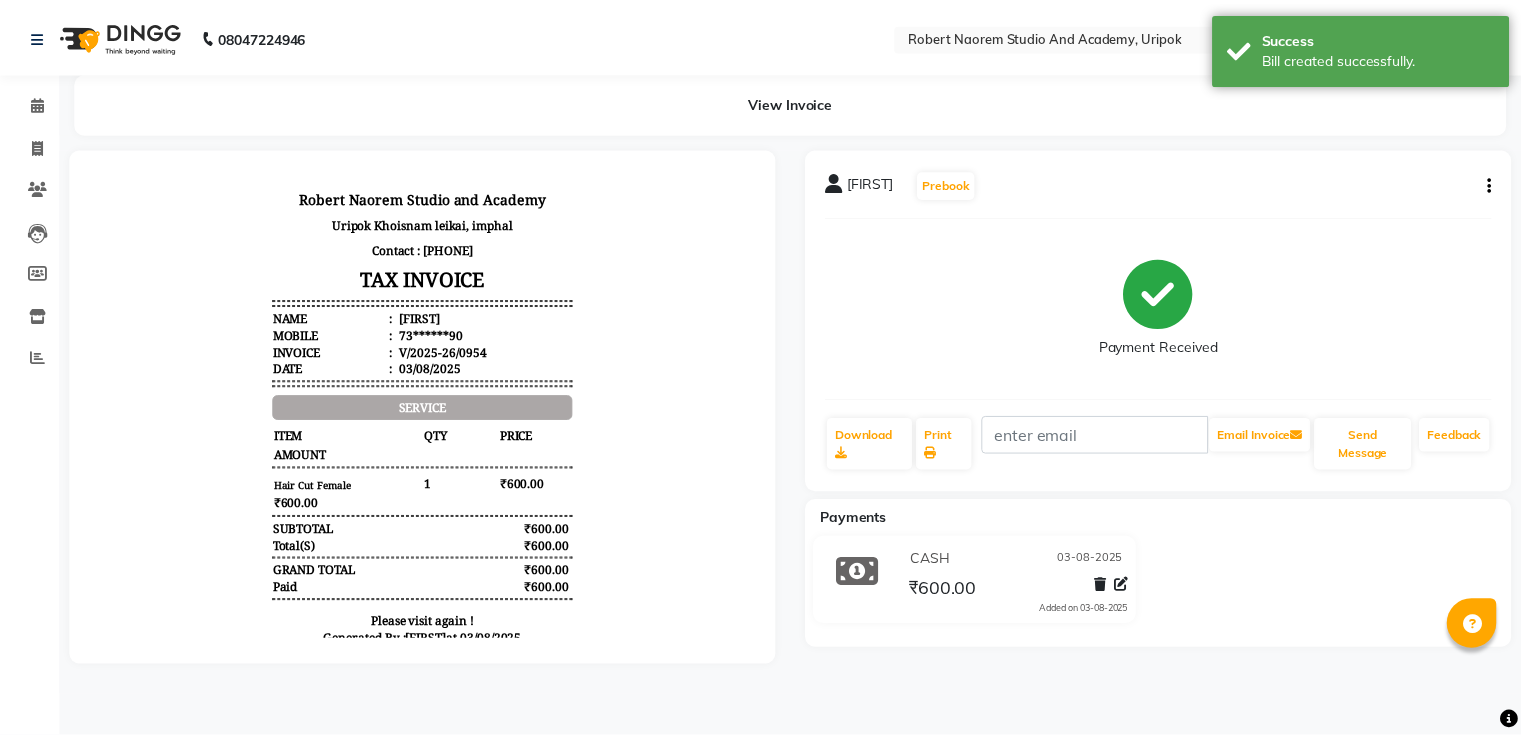 scroll, scrollTop: 0, scrollLeft: 0, axis: both 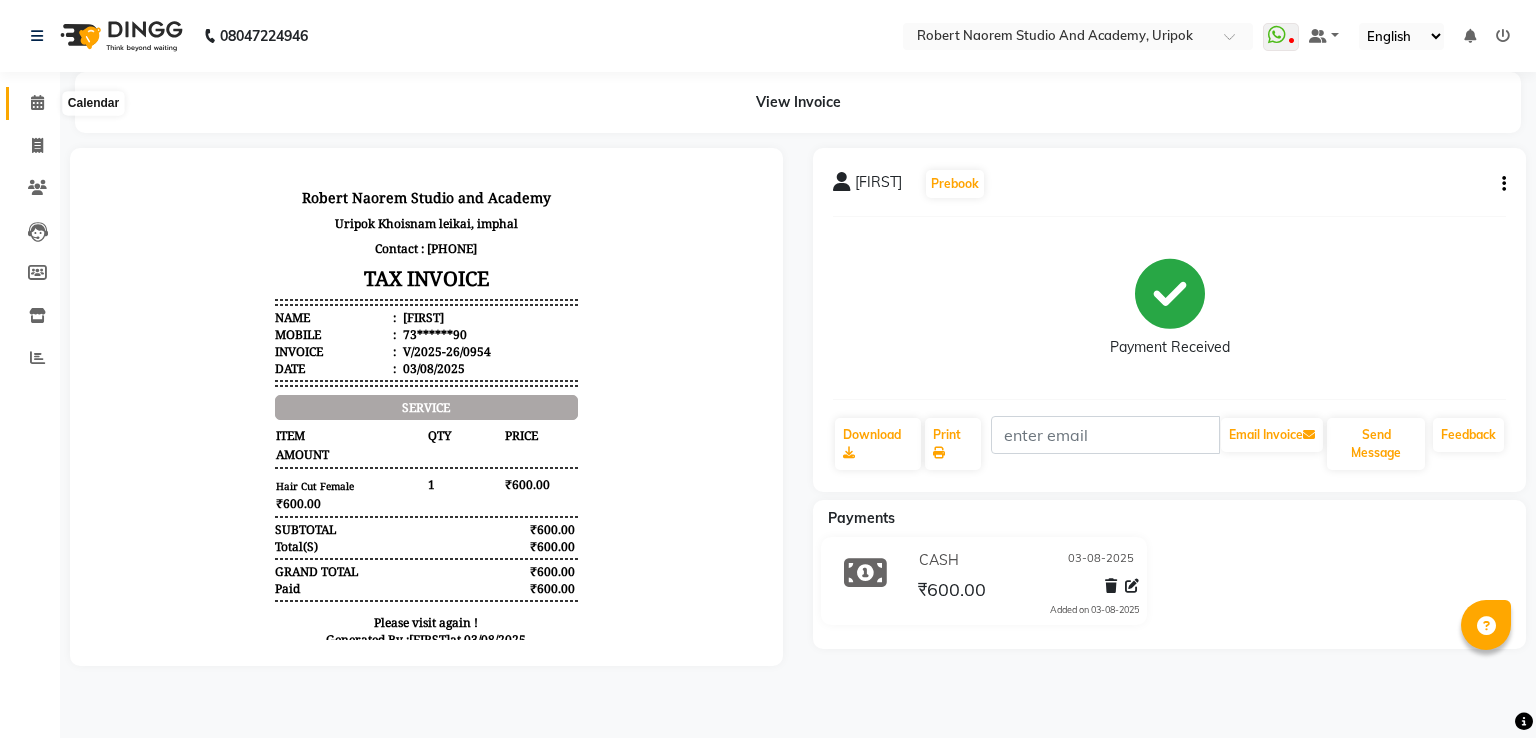 click 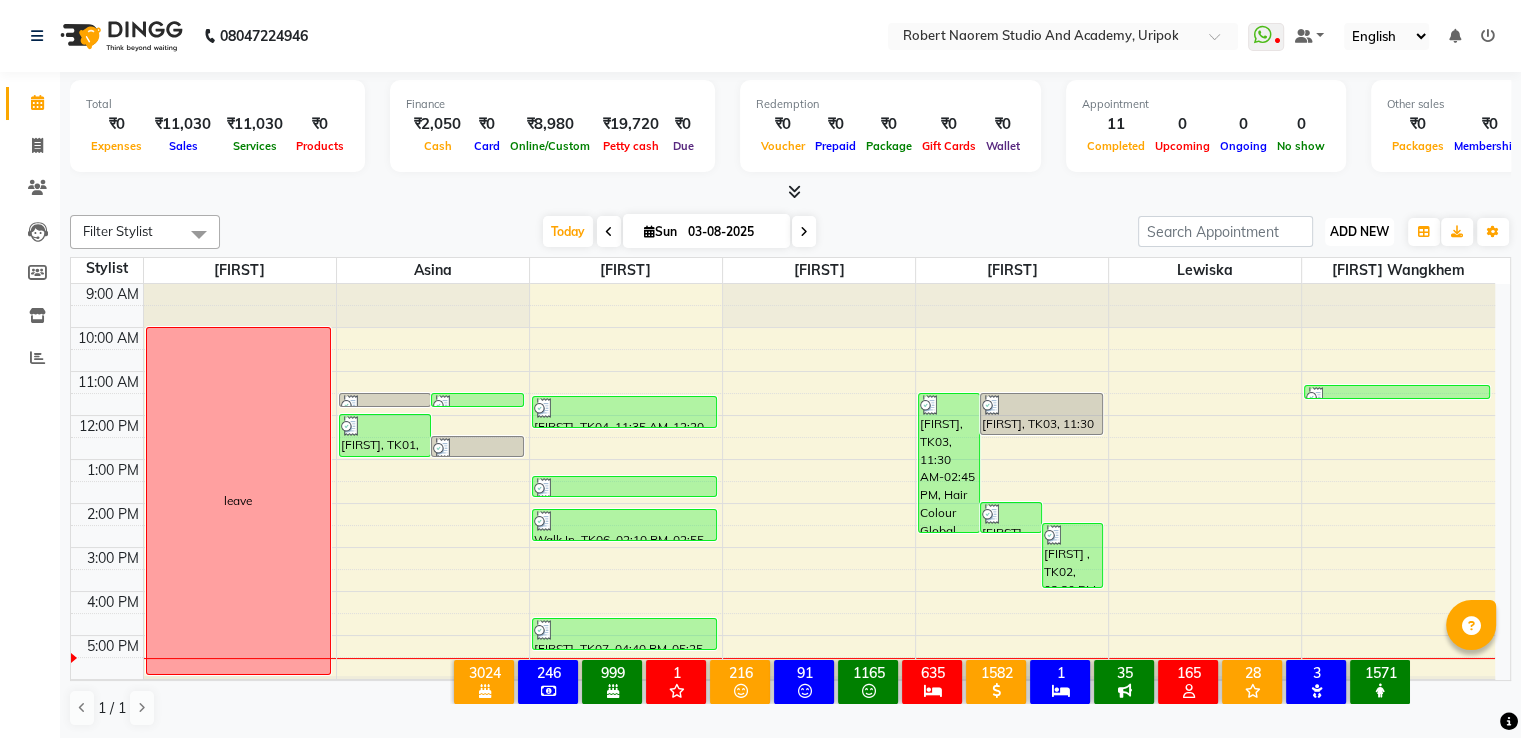 click on "ADD NEW" at bounding box center [1359, 231] 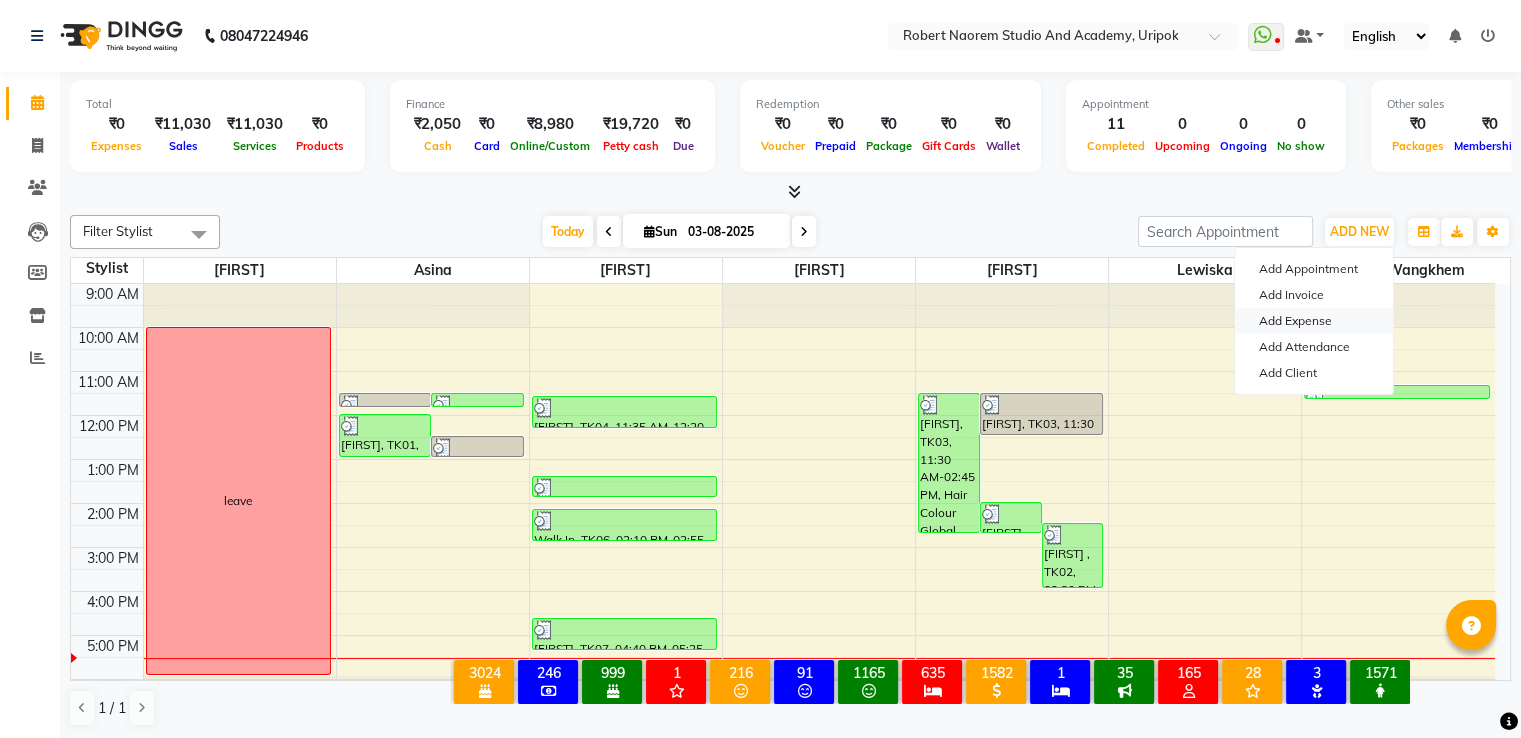 click on "Add Expense" at bounding box center (1314, 321) 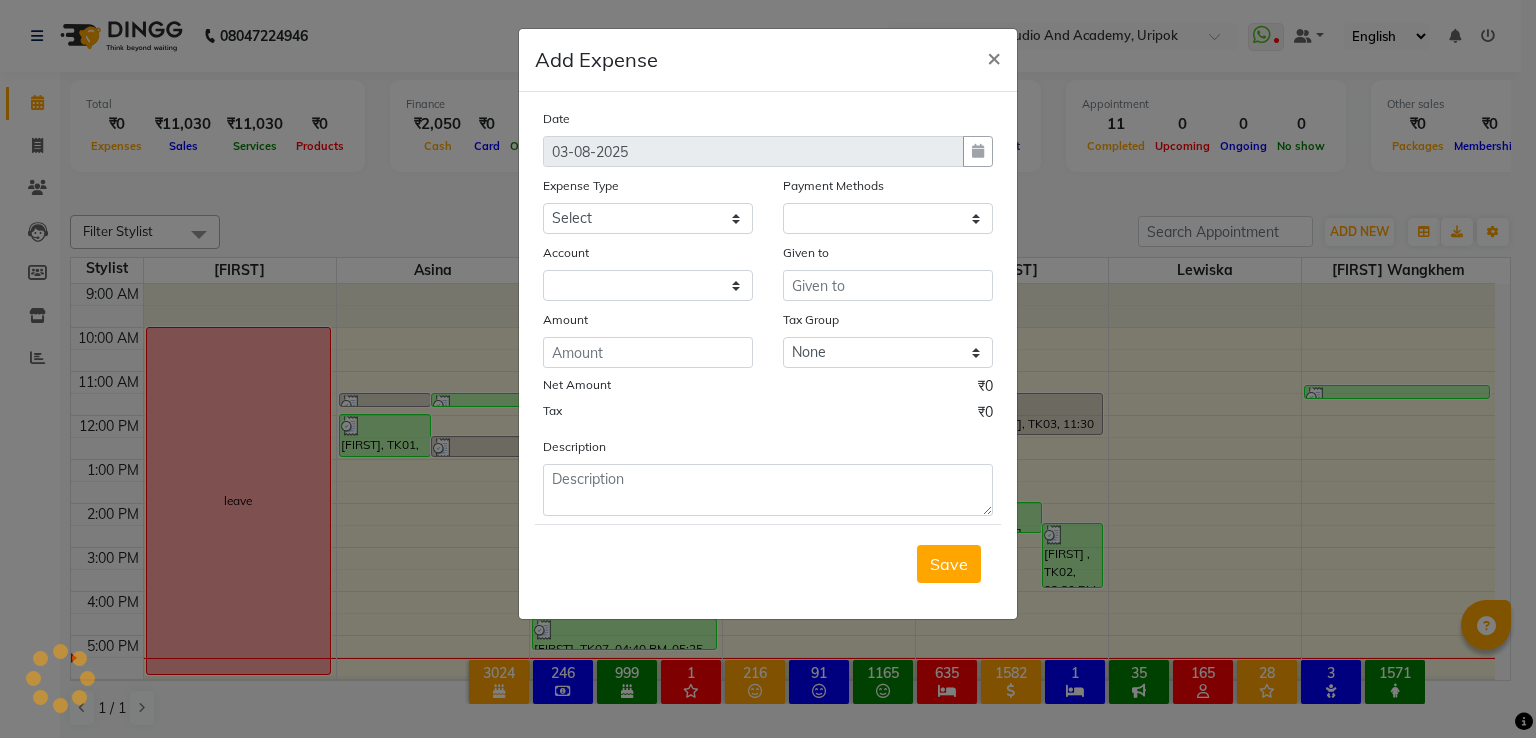 select on "1" 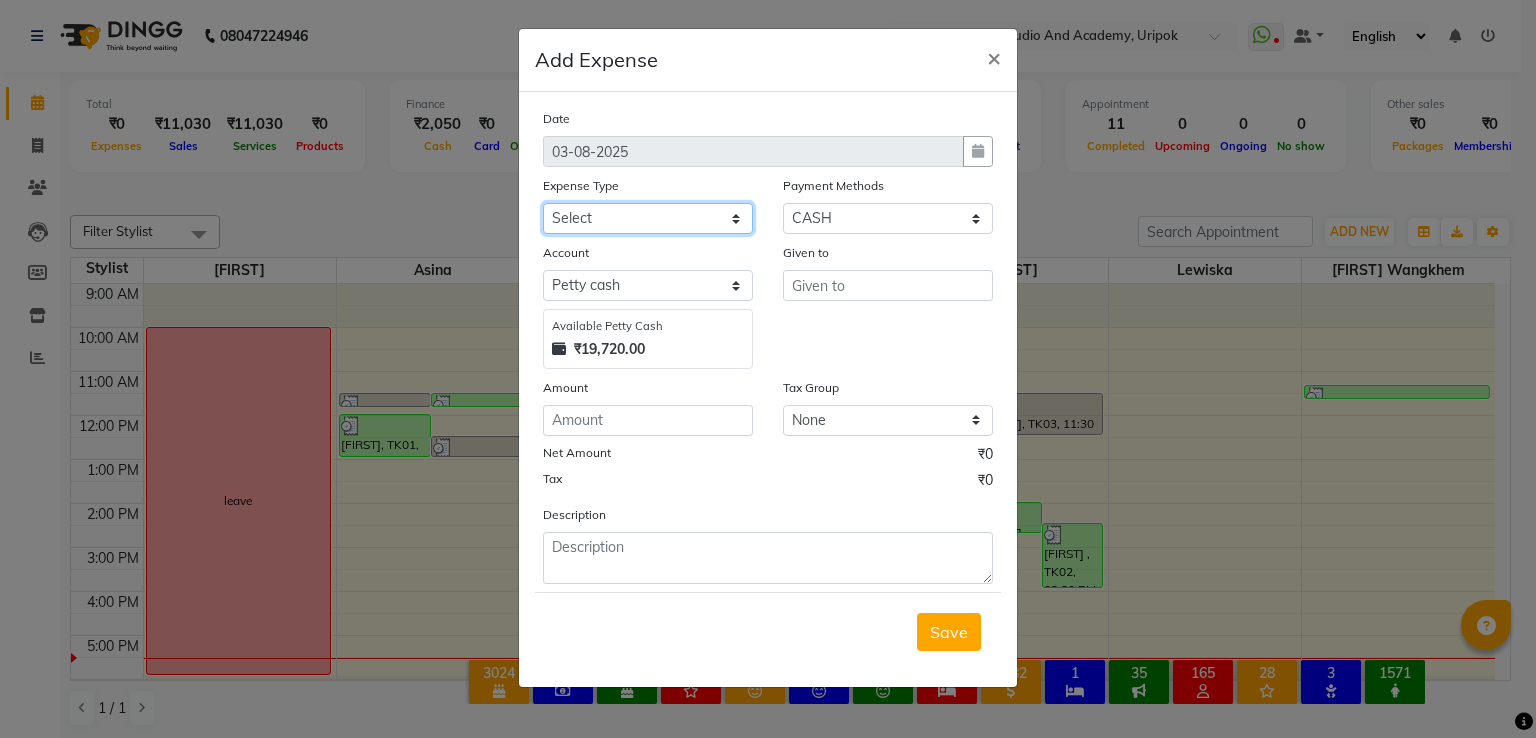 click on "Select Advance Salary Bank charges Car maintenance  Cash transfer to bank Cash transfer to hub Client Snacks Clinical charges Equipment Fuel Govt fee Incentive Insurance International purchase Loan Repayment Maintenance Marketing Miscellaneous MRA Other Pantry Product Rent Salary Staff Snacks Tax Tea & Refreshment Utilities" 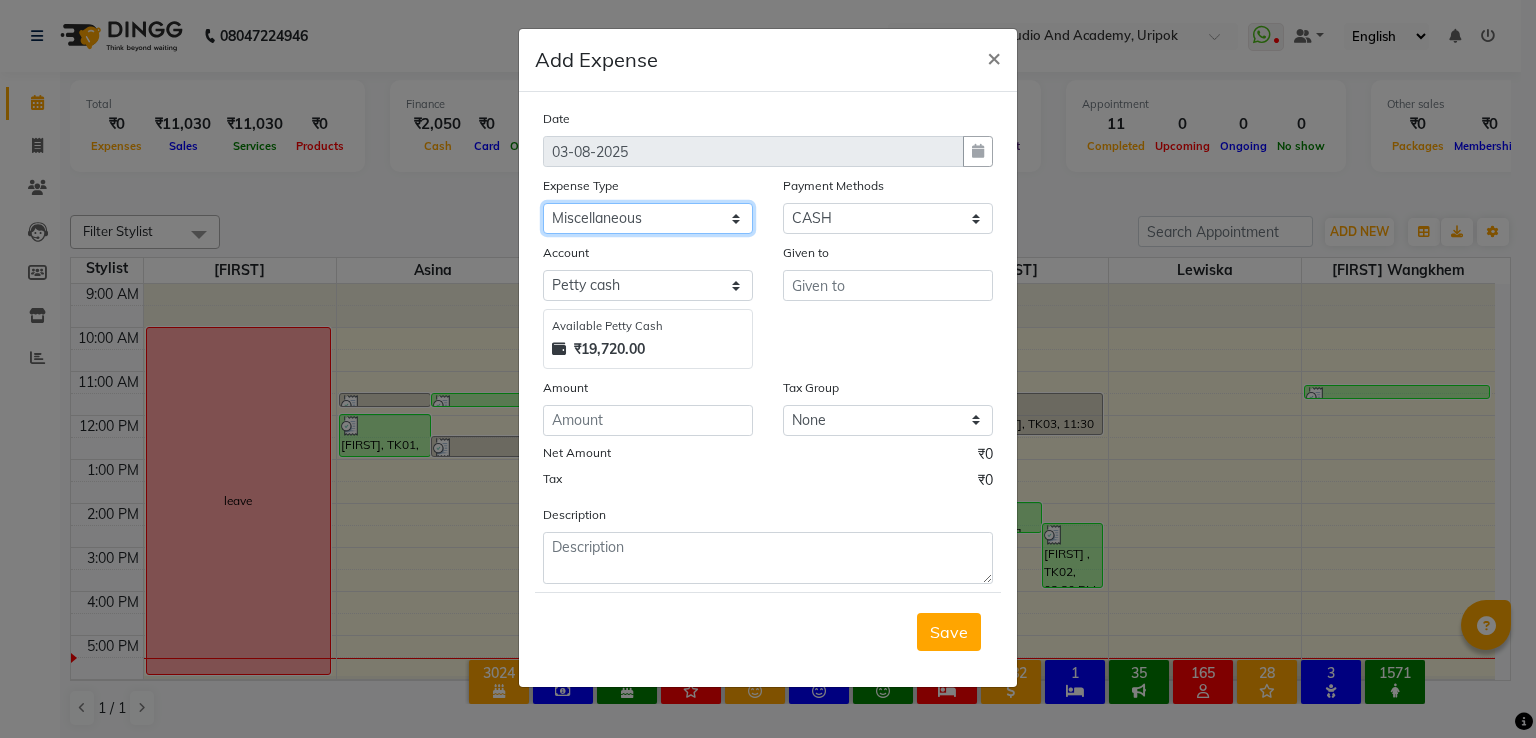 click on "Select Advance Salary Bank charges Car maintenance  Cash transfer to bank Cash transfer to hub Client Snacks Clinical charges Equipment Fuel Govt fee Incentive Insurance International purchase Loan Repayment Maintenance Marketing Miscellaneous MRA Other Pantry Product Rent Salary Staff Snacks Tax Tea & Refreshment Utilities" 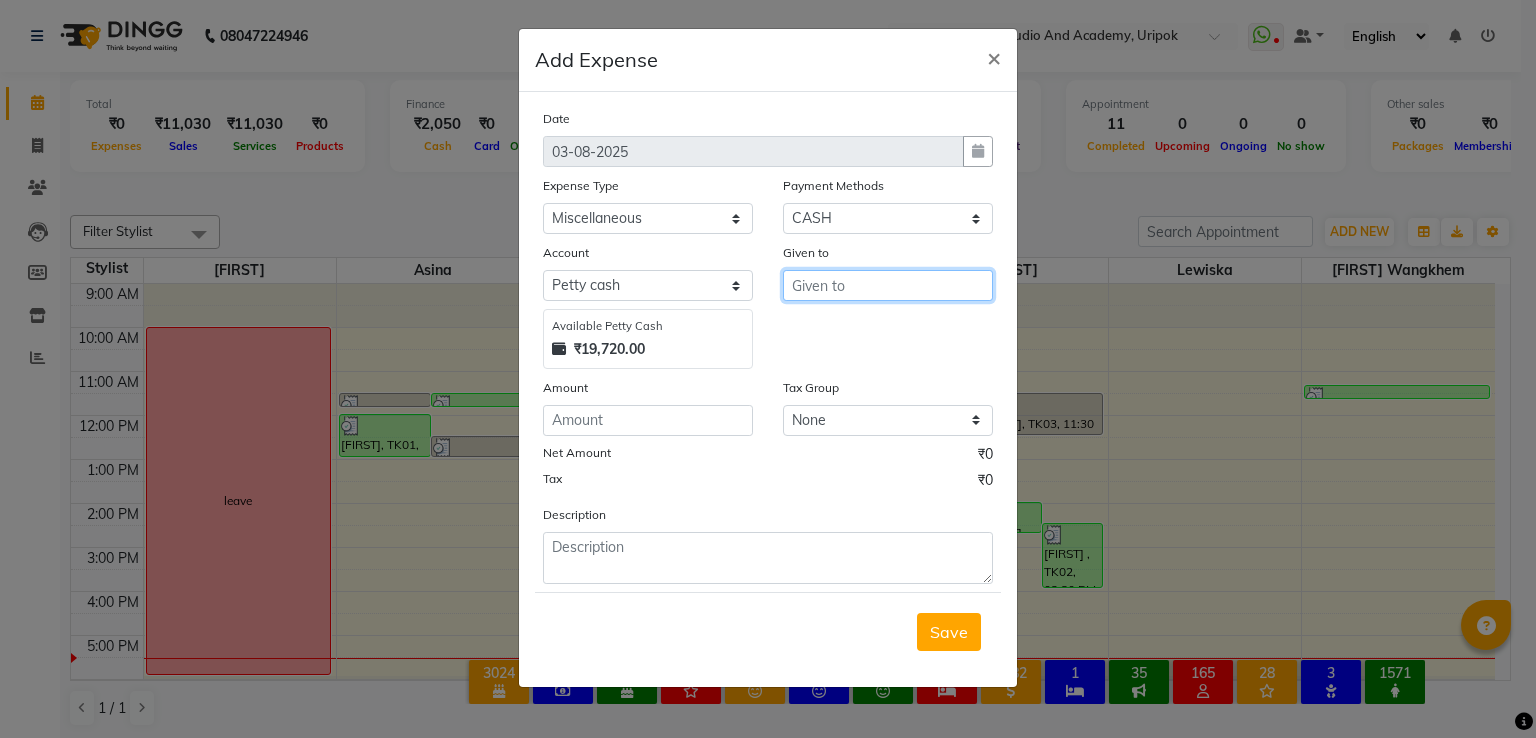 click at bounding box center (888, 285) 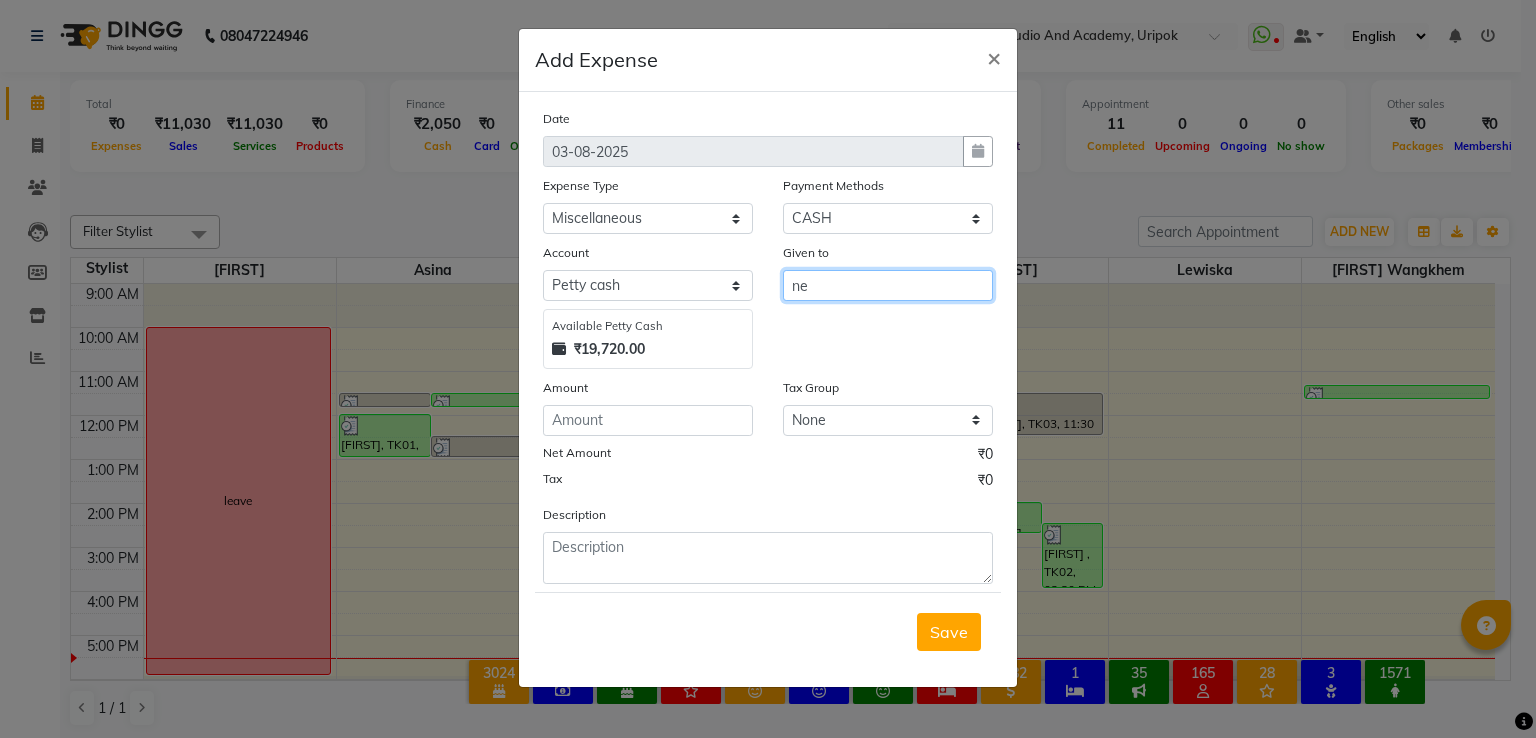 type on "n" 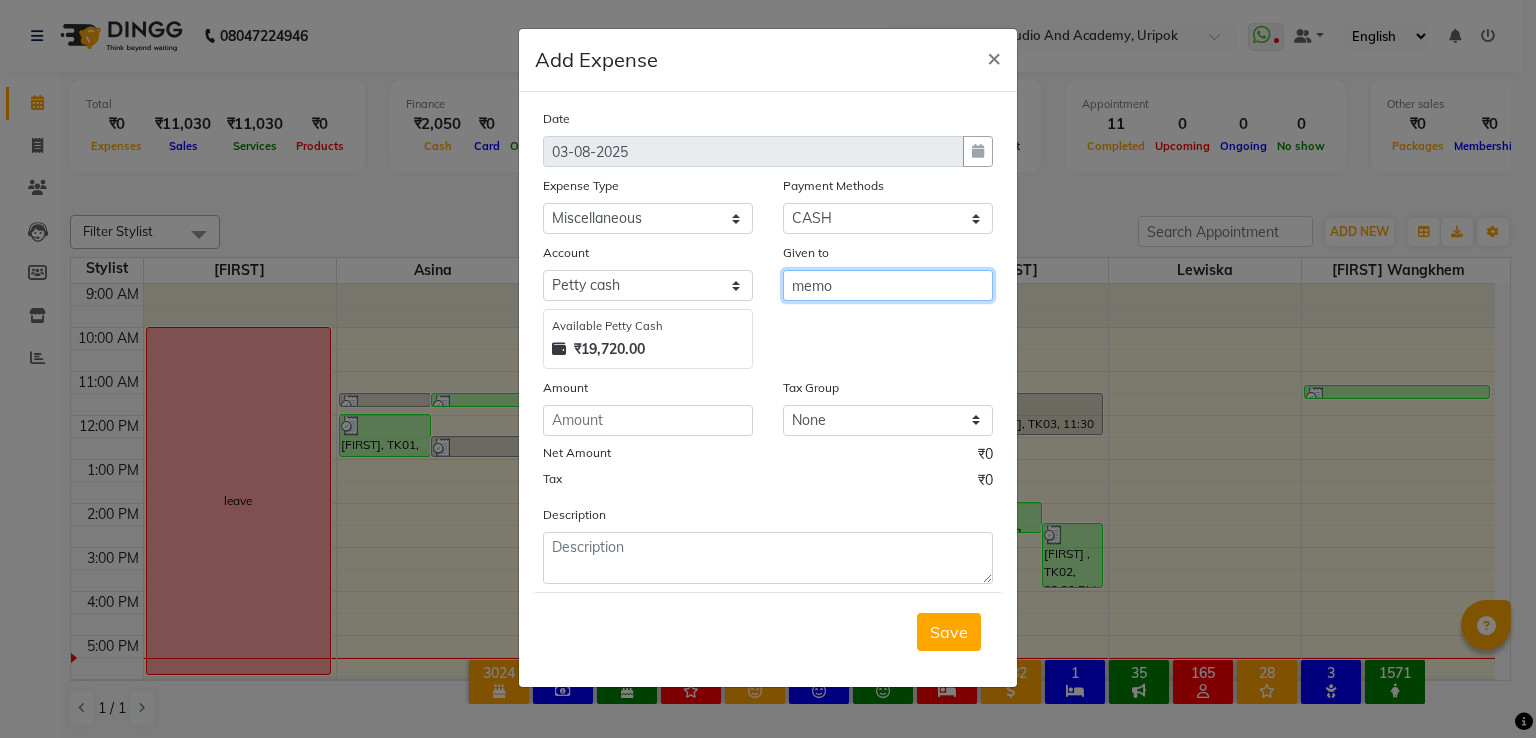 type on "memo" 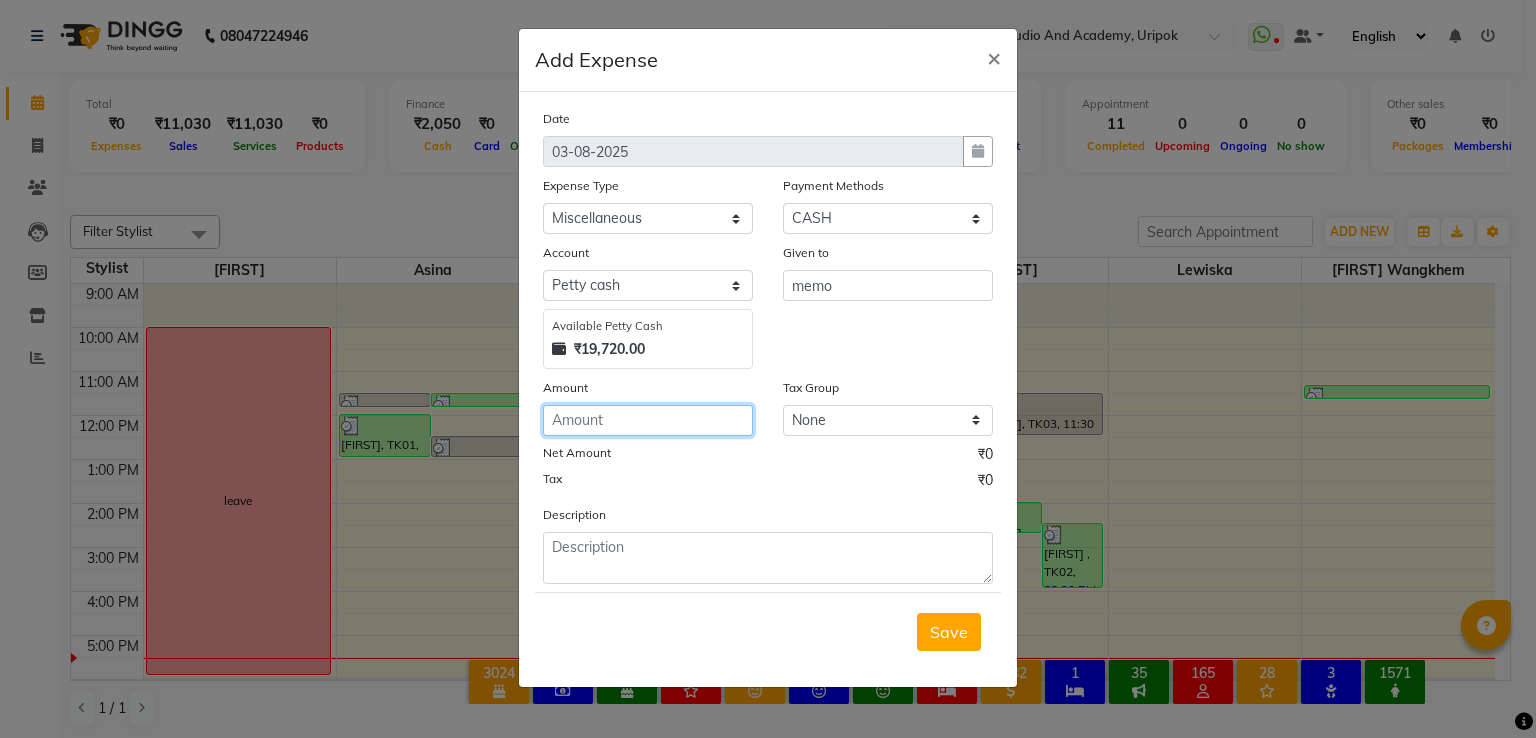 click 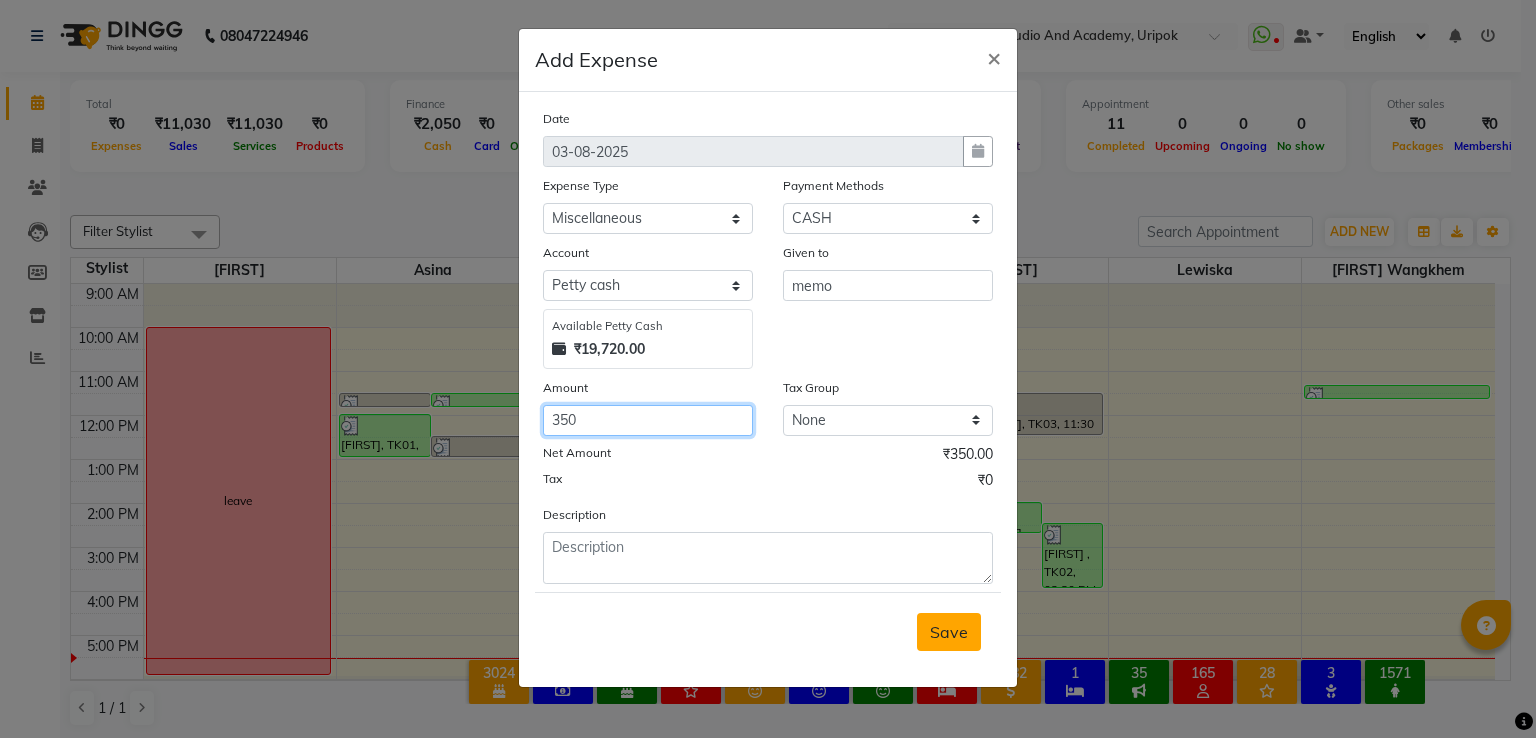type on "350" 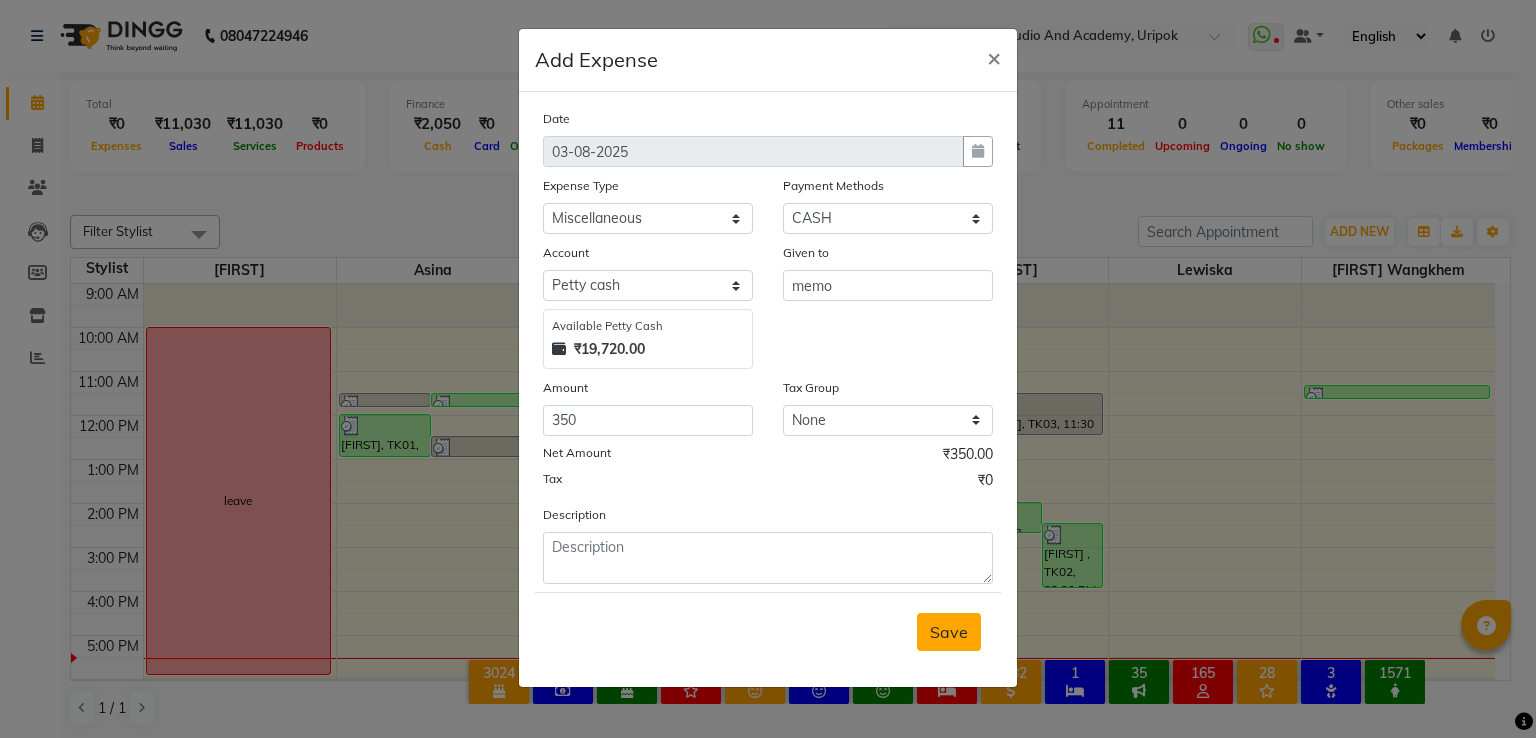 click on "Save" at bounding box center (949, 632) 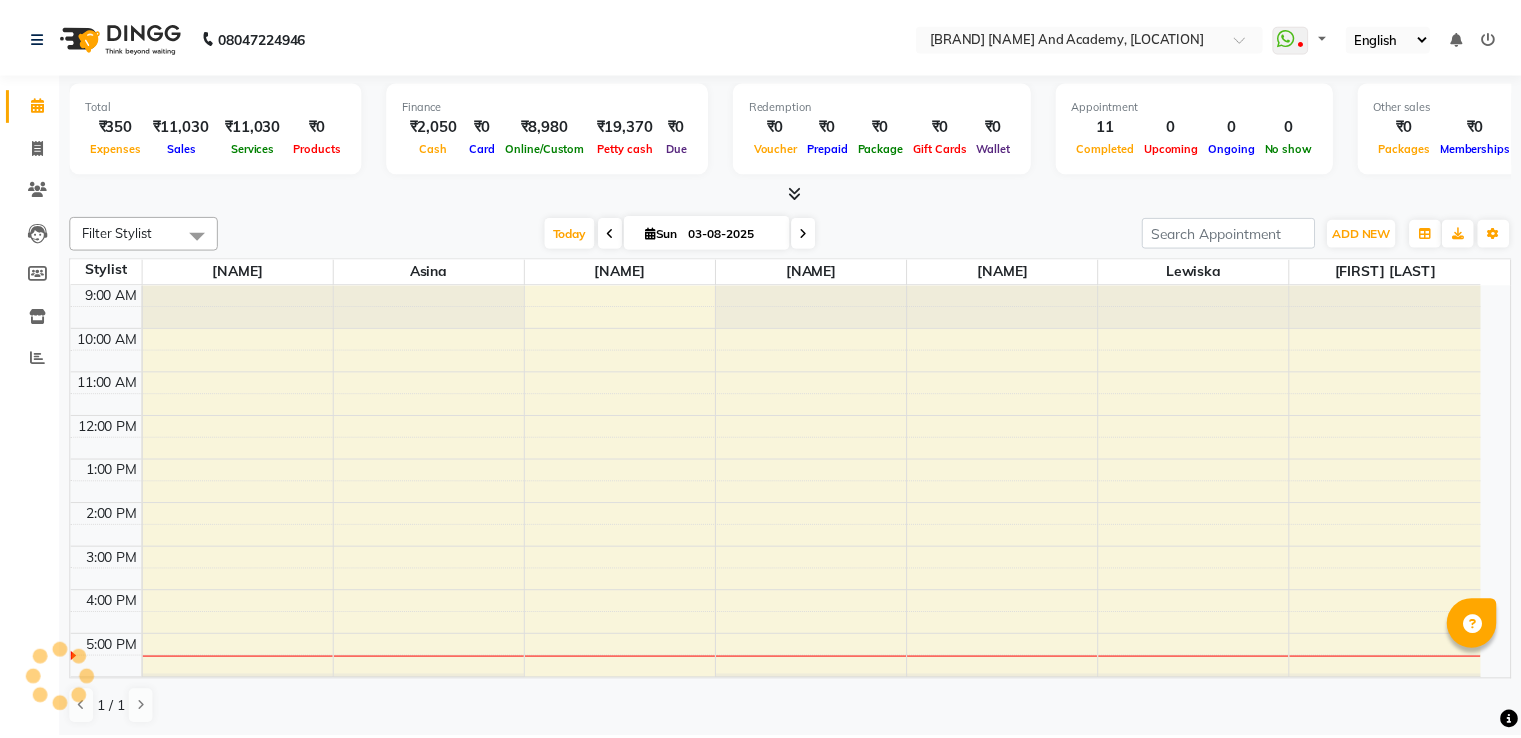 scroll, scrollTop: 0, scrollLeft: 0, axis: both 